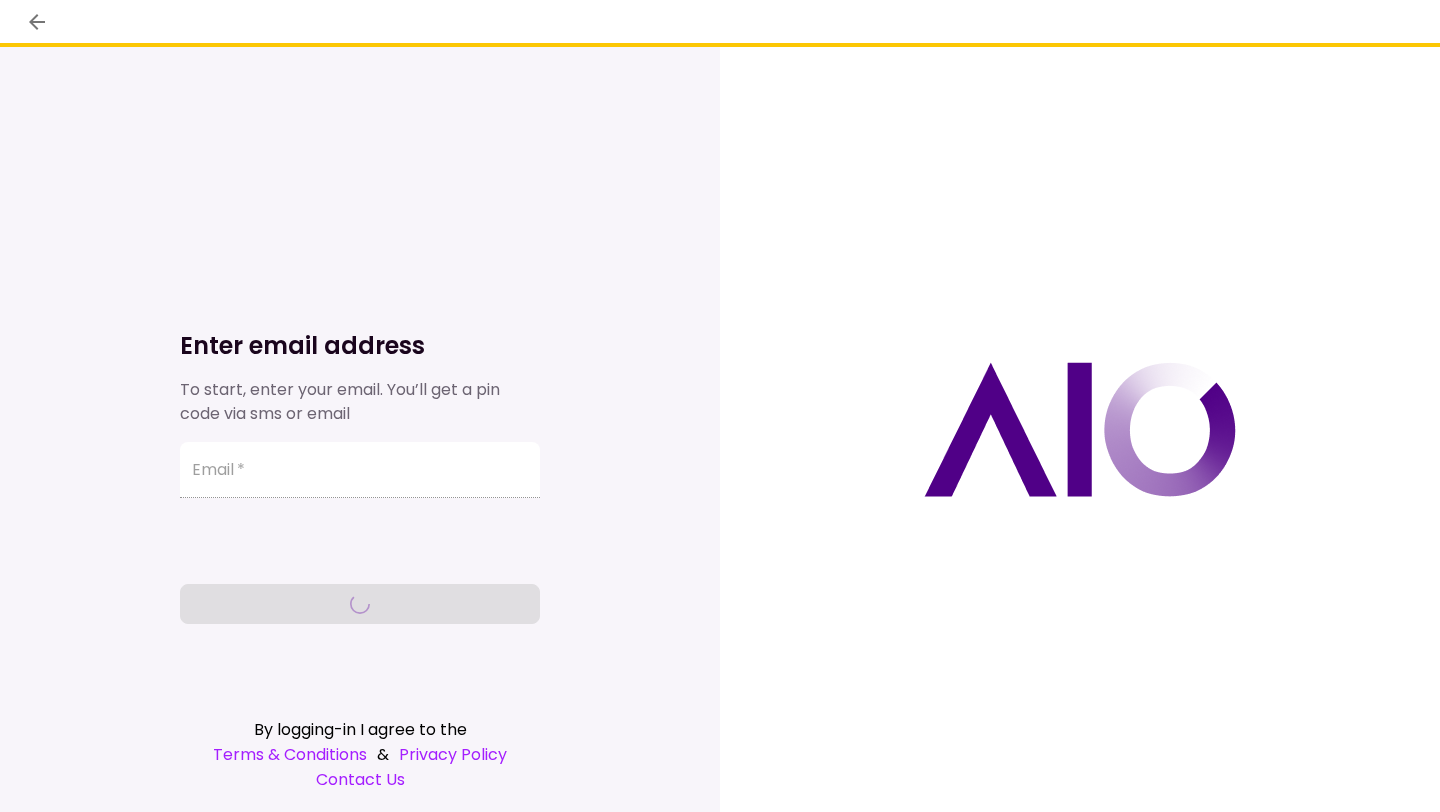 scroll, scrollTop: 0, scrollLeft: 0, axis: both 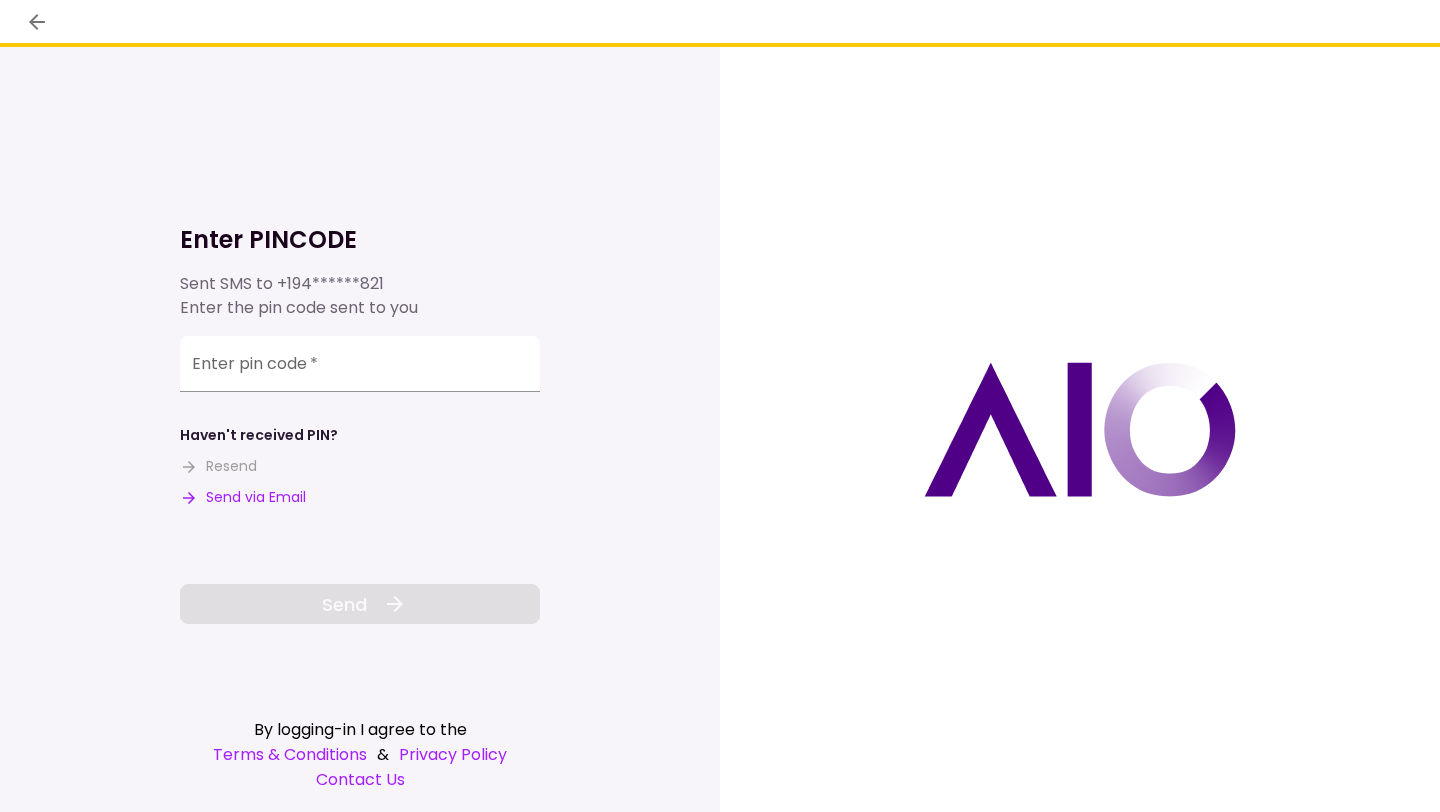 click on "Send via Email" at bounding box center [243, 497] 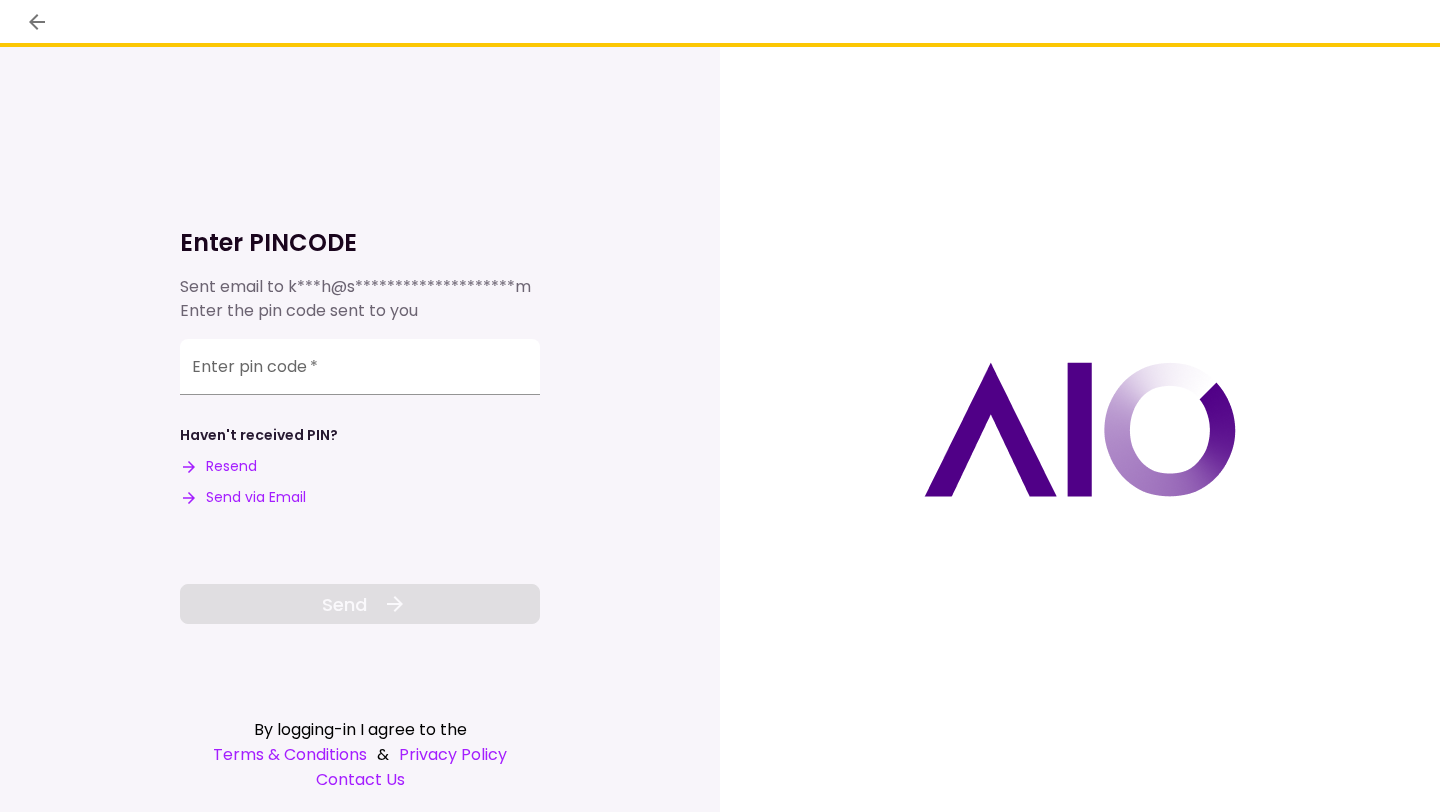 click on "Enter pin code   *" at bounding box center (360, 367) 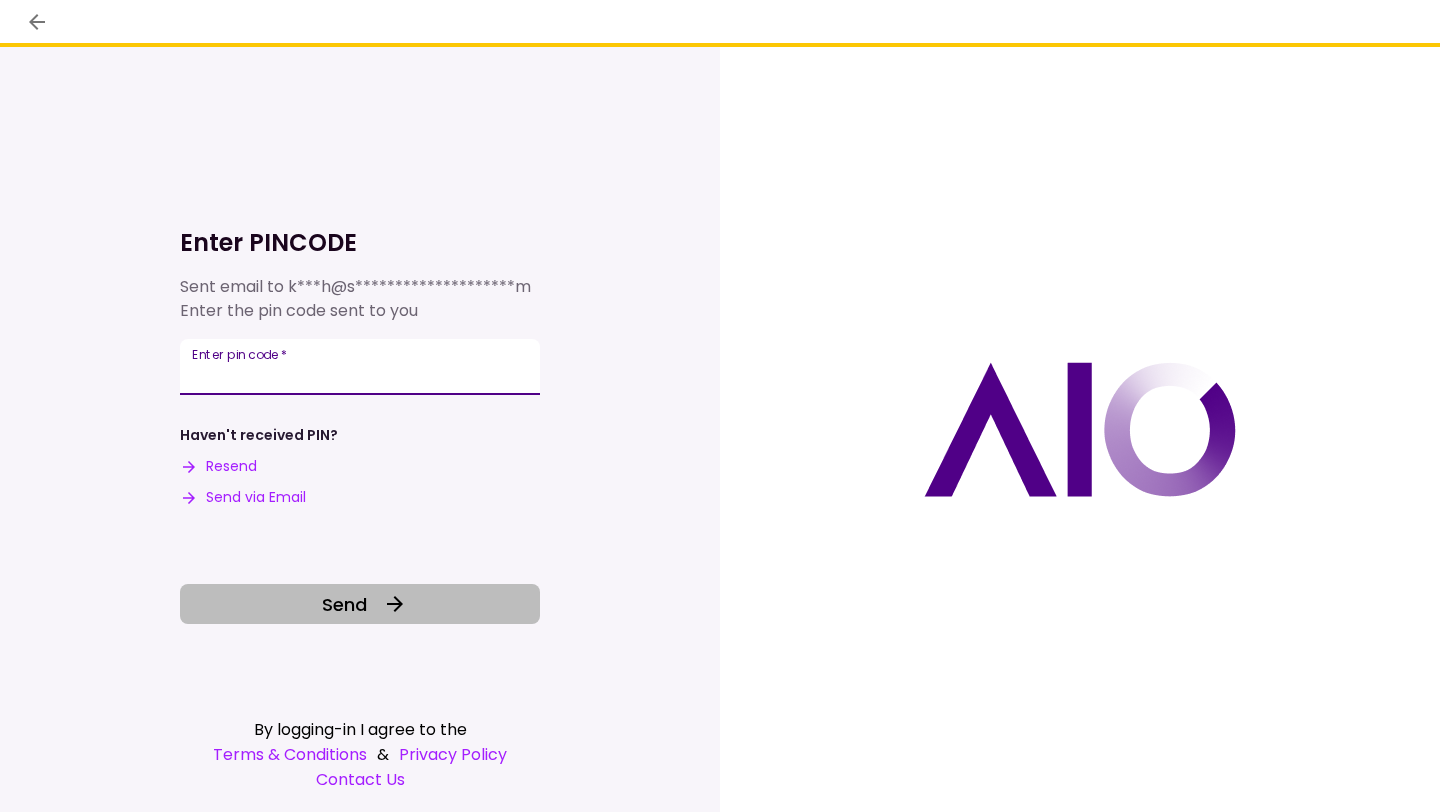 type on "******" 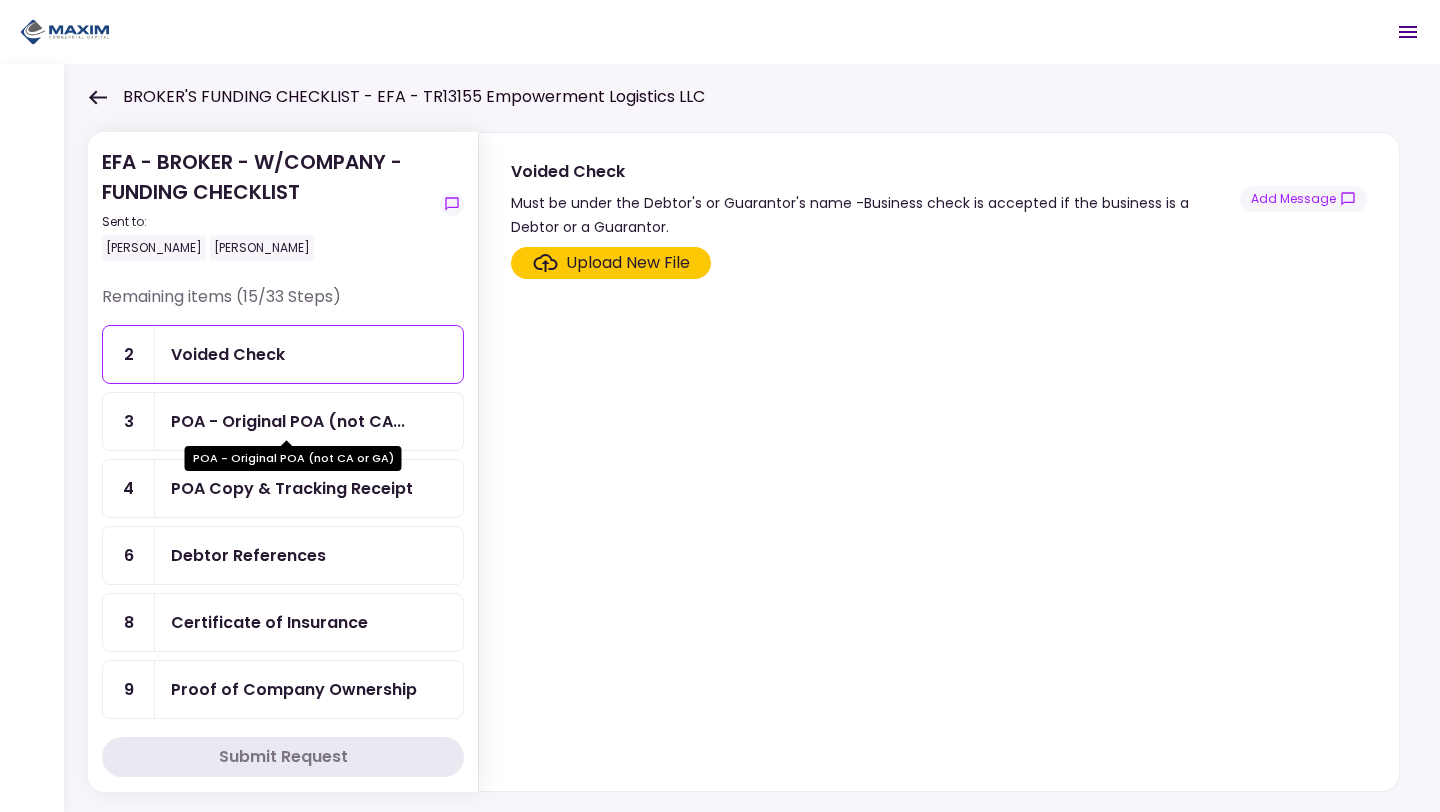 click on "POA - Original POA (not CA..." at bounding box center (288, 421) 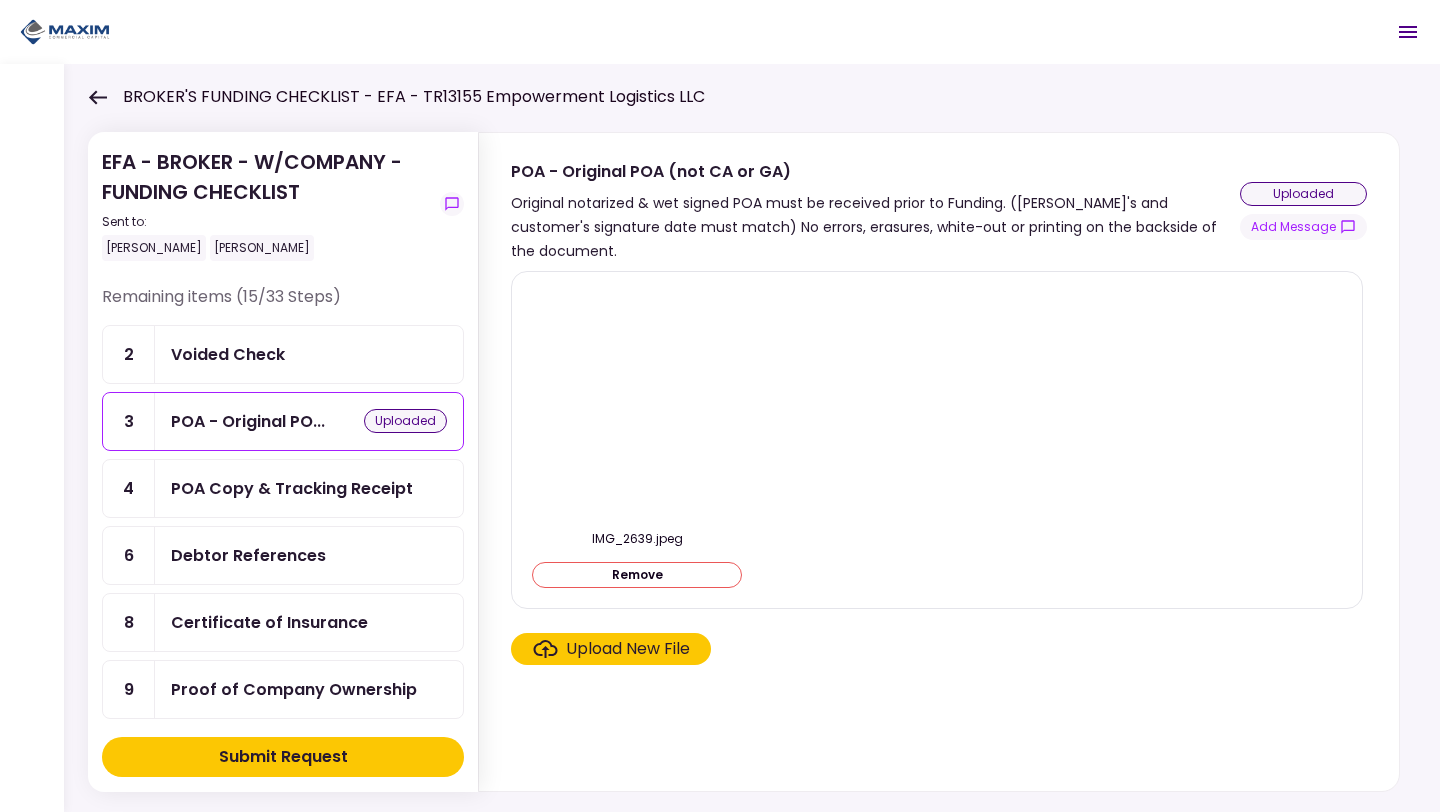 click on "Upload New File" at bounding box center [628, 649] 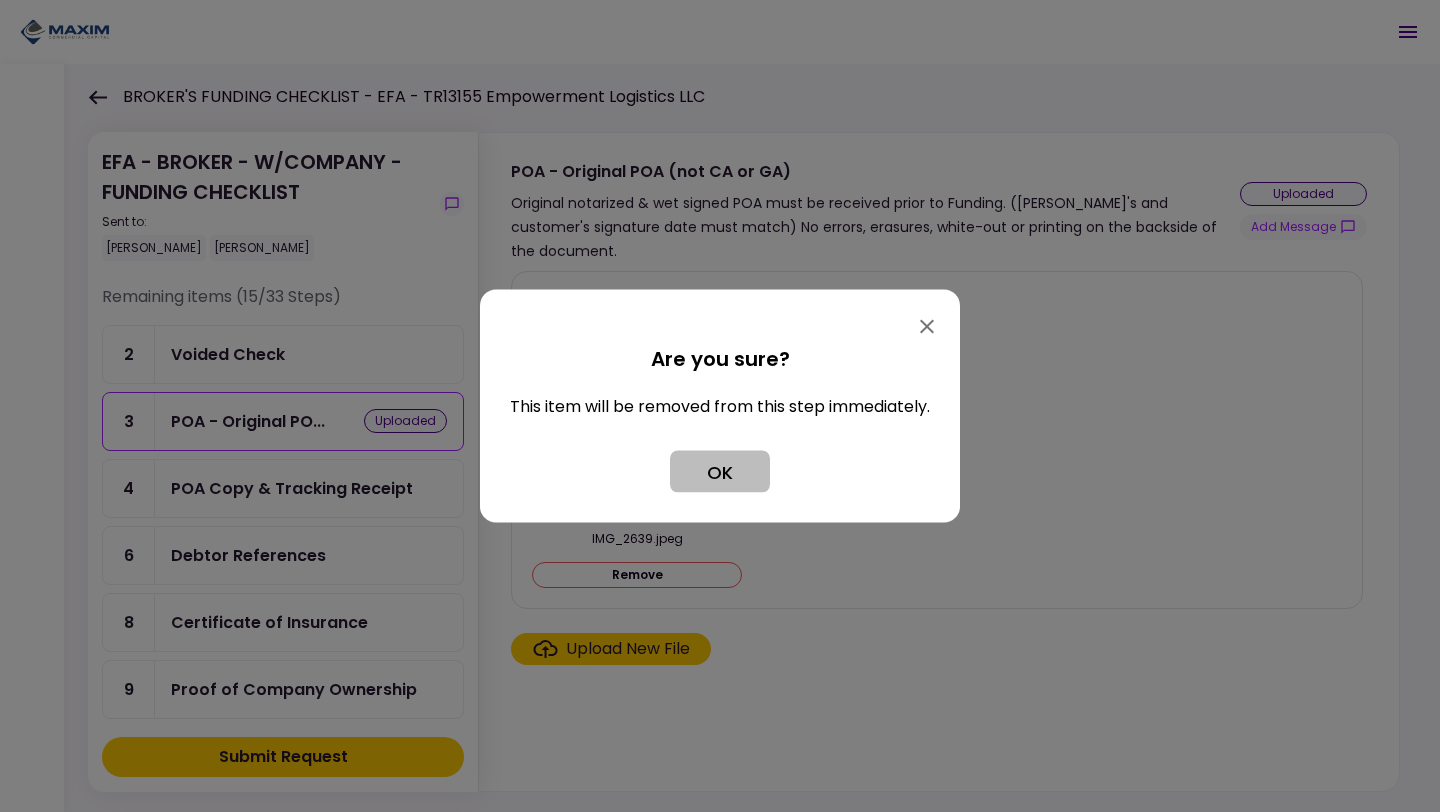 click on "OK" at bounding box center (720, 472) 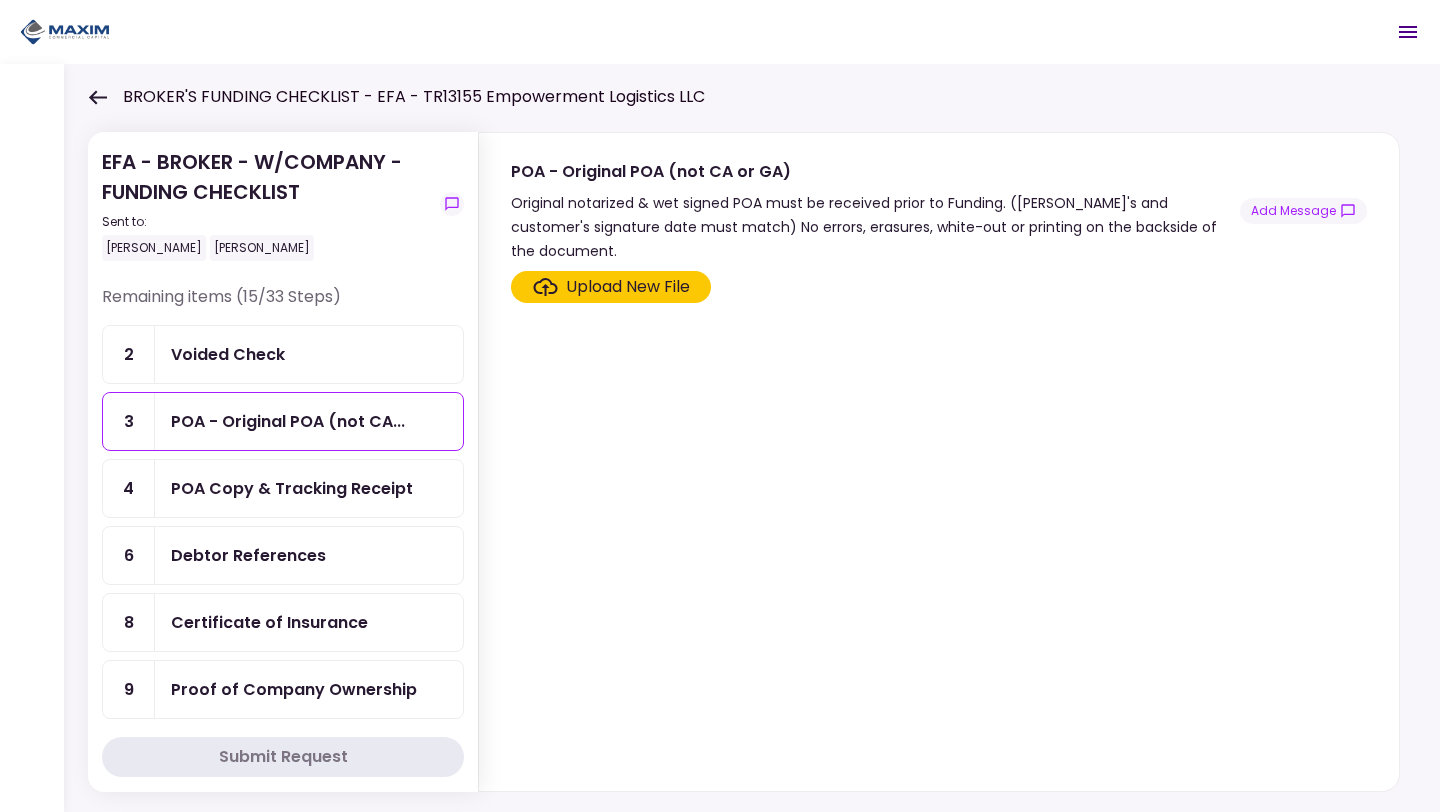 click on "POA Copy & Tracking Receipt" at bounding box center (292, 488) 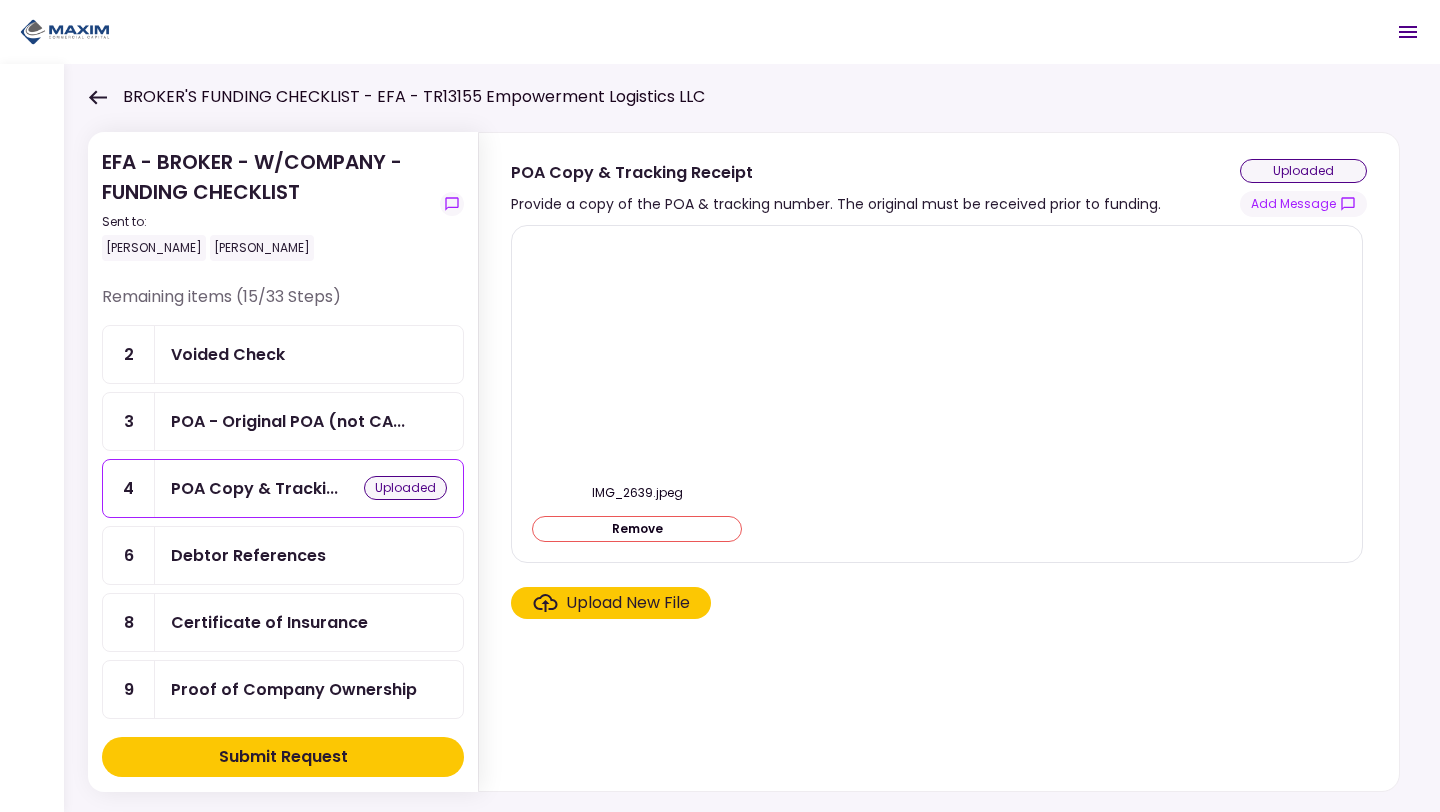 click on "Debtor References" at bounding box center [248, 555] 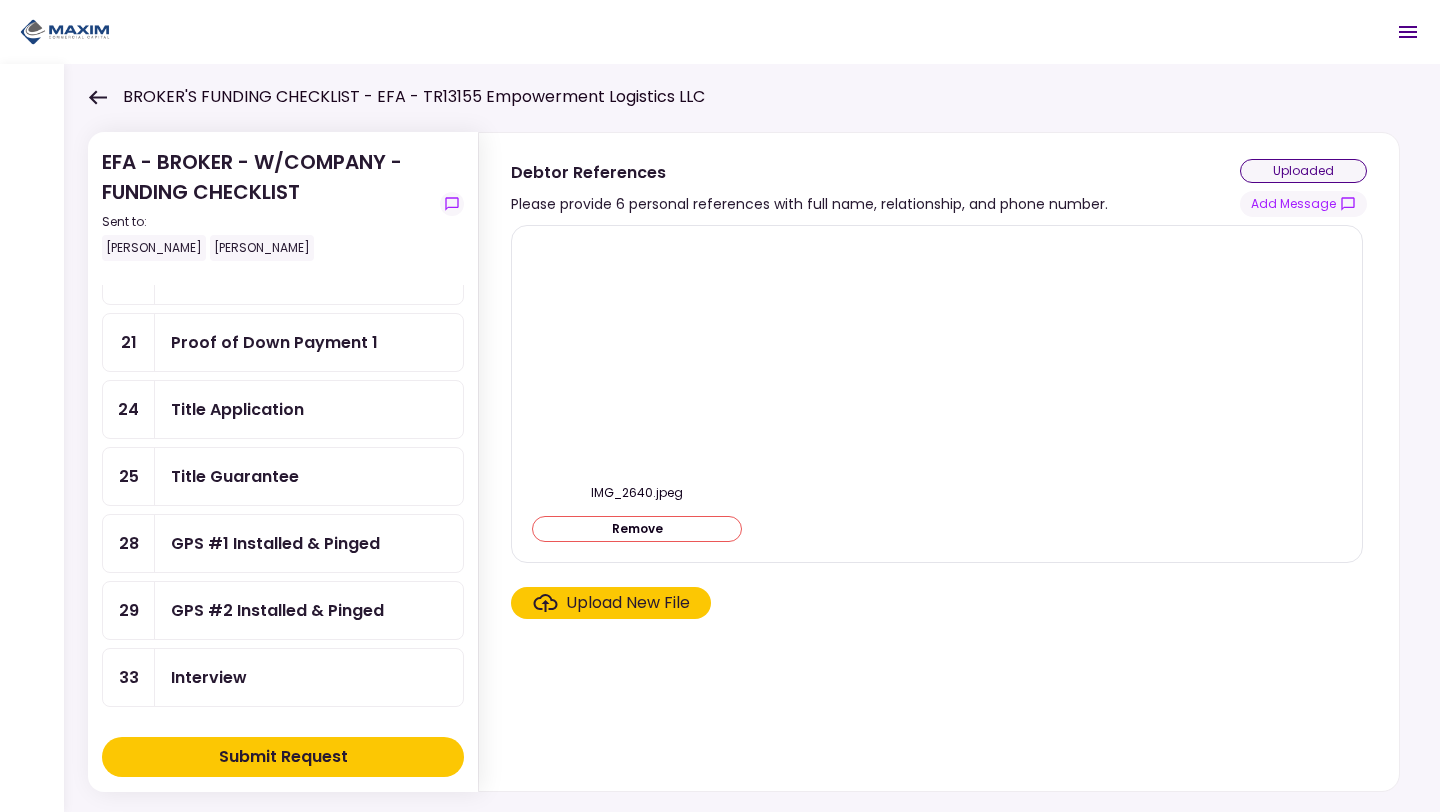 scroll, scrollTop: 652, scrollLeft: 0, axis: vertical 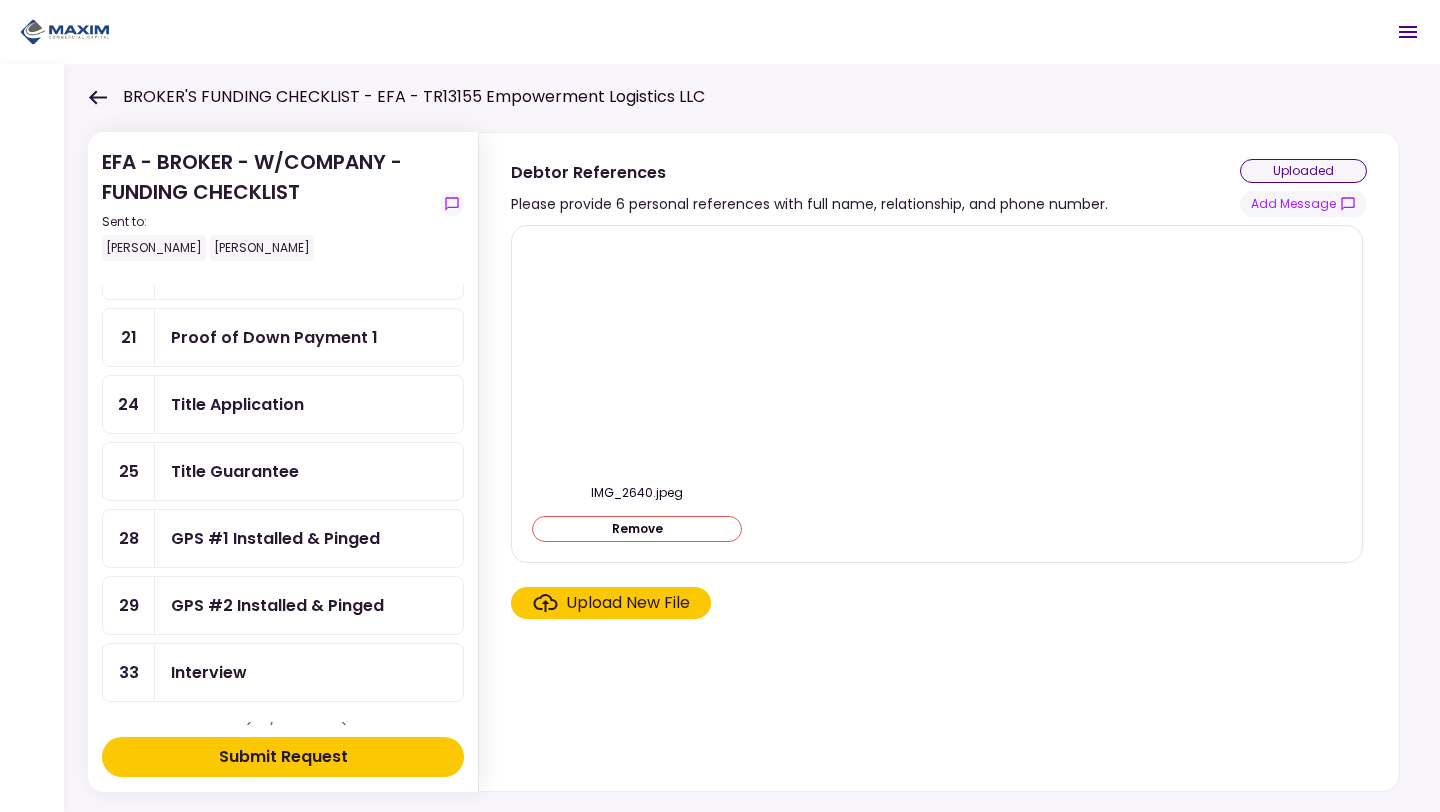 click on "Title Guarantee" at bounding box center [235, 471] 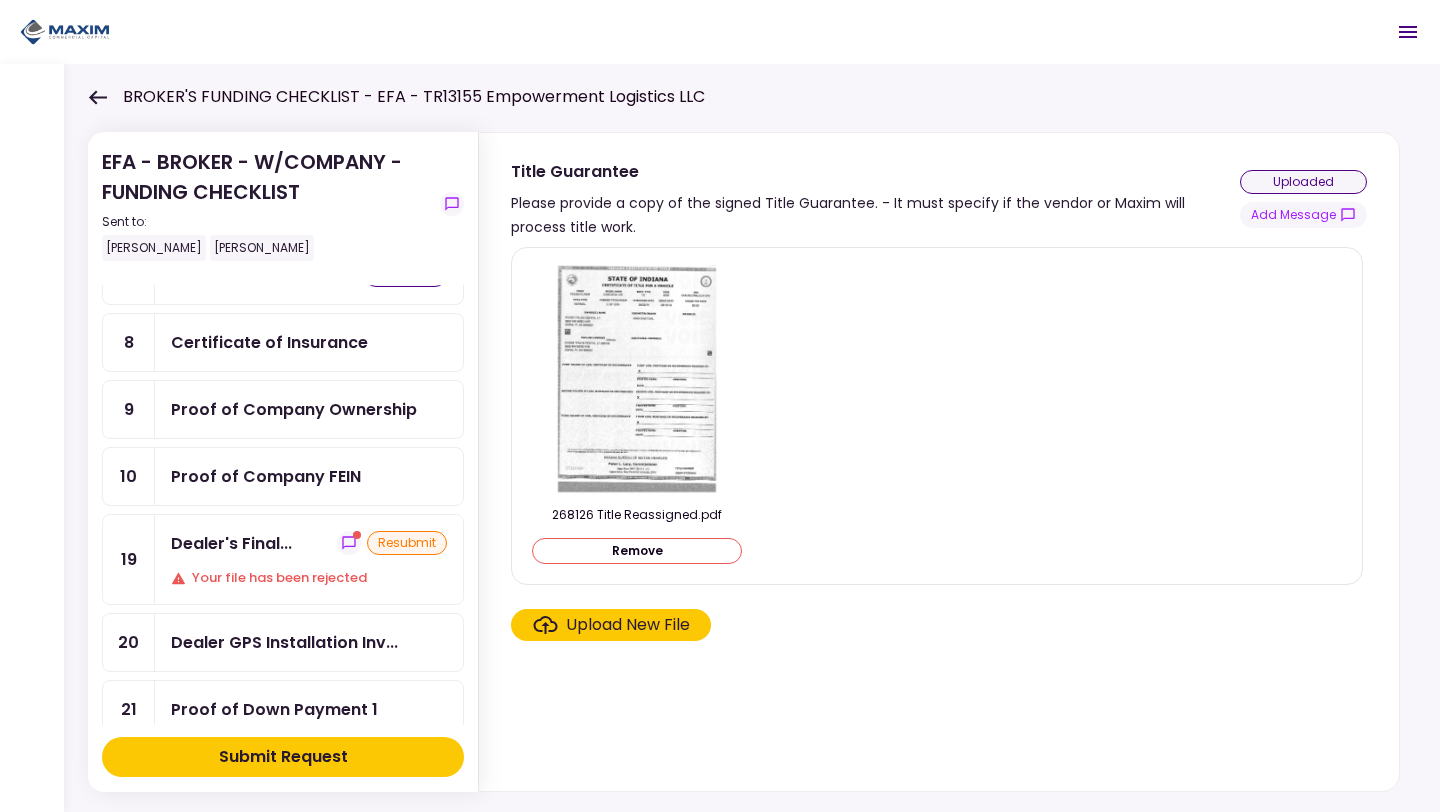 scroll, scrollTop: 282, scrollLeft: 0, axis: vertical 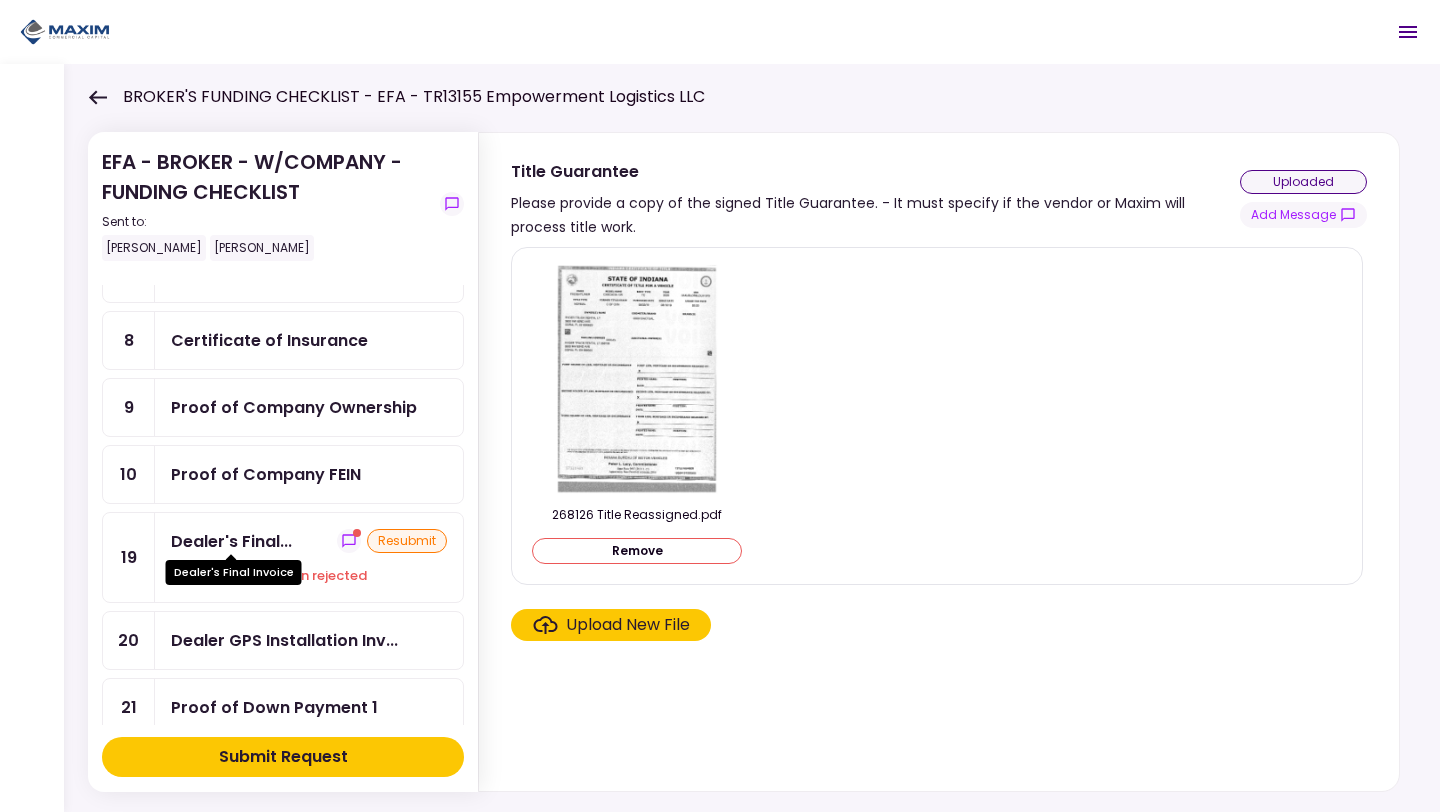 click on "Dealer's Final..." at bounding box center [231, 541] 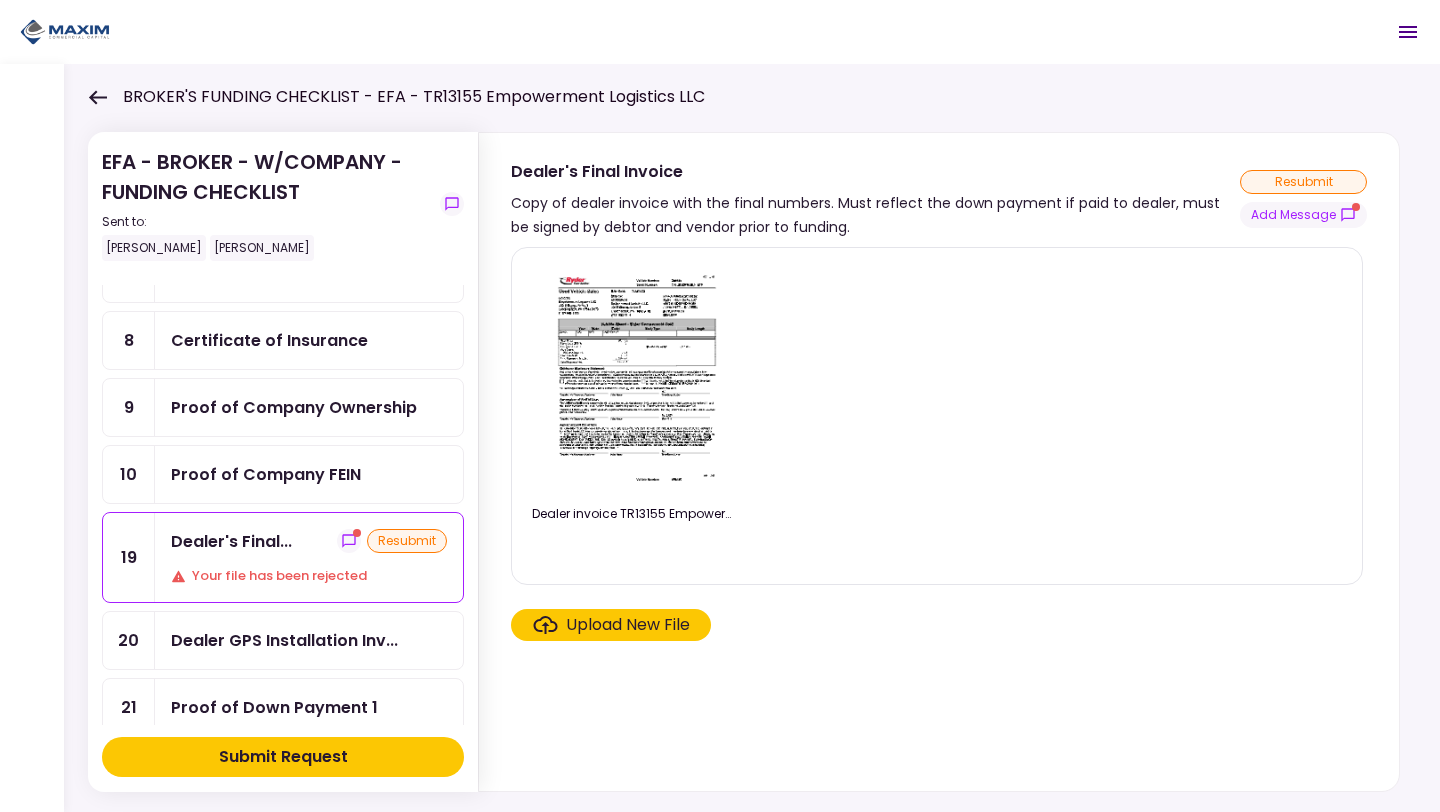 click at bounding box center [637, 378] 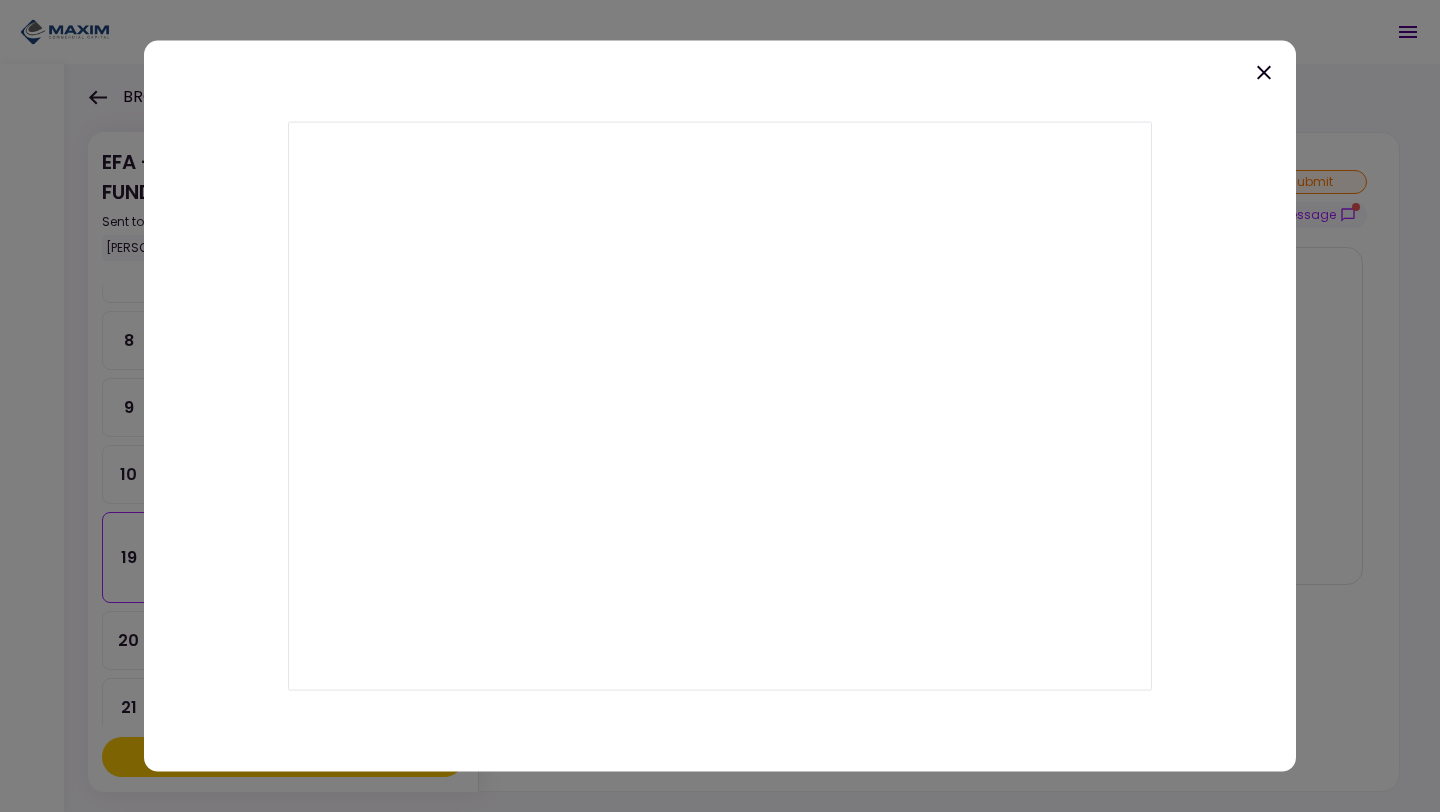 click 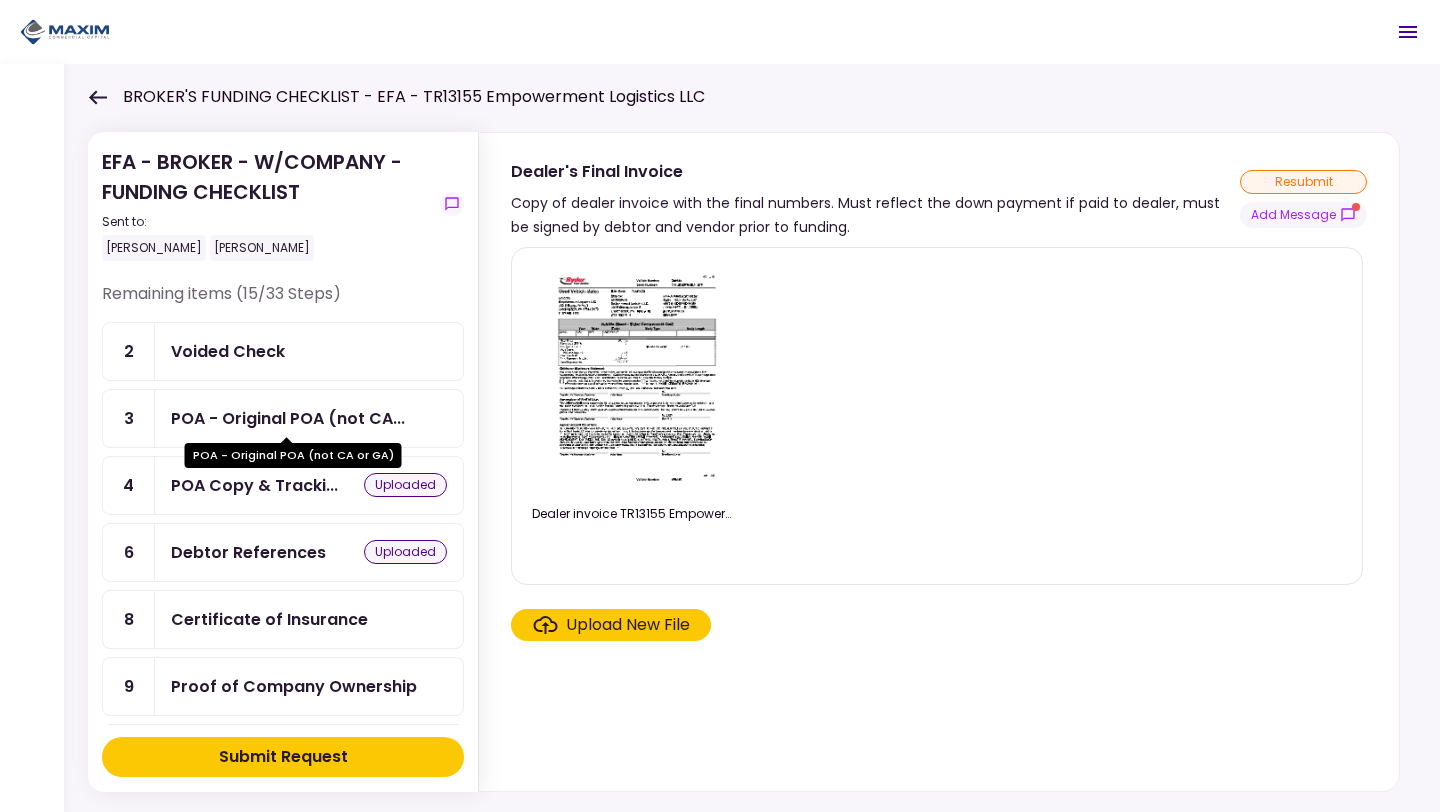 scroll, scrollTop: 0, scrollLeft: 0, axis: both 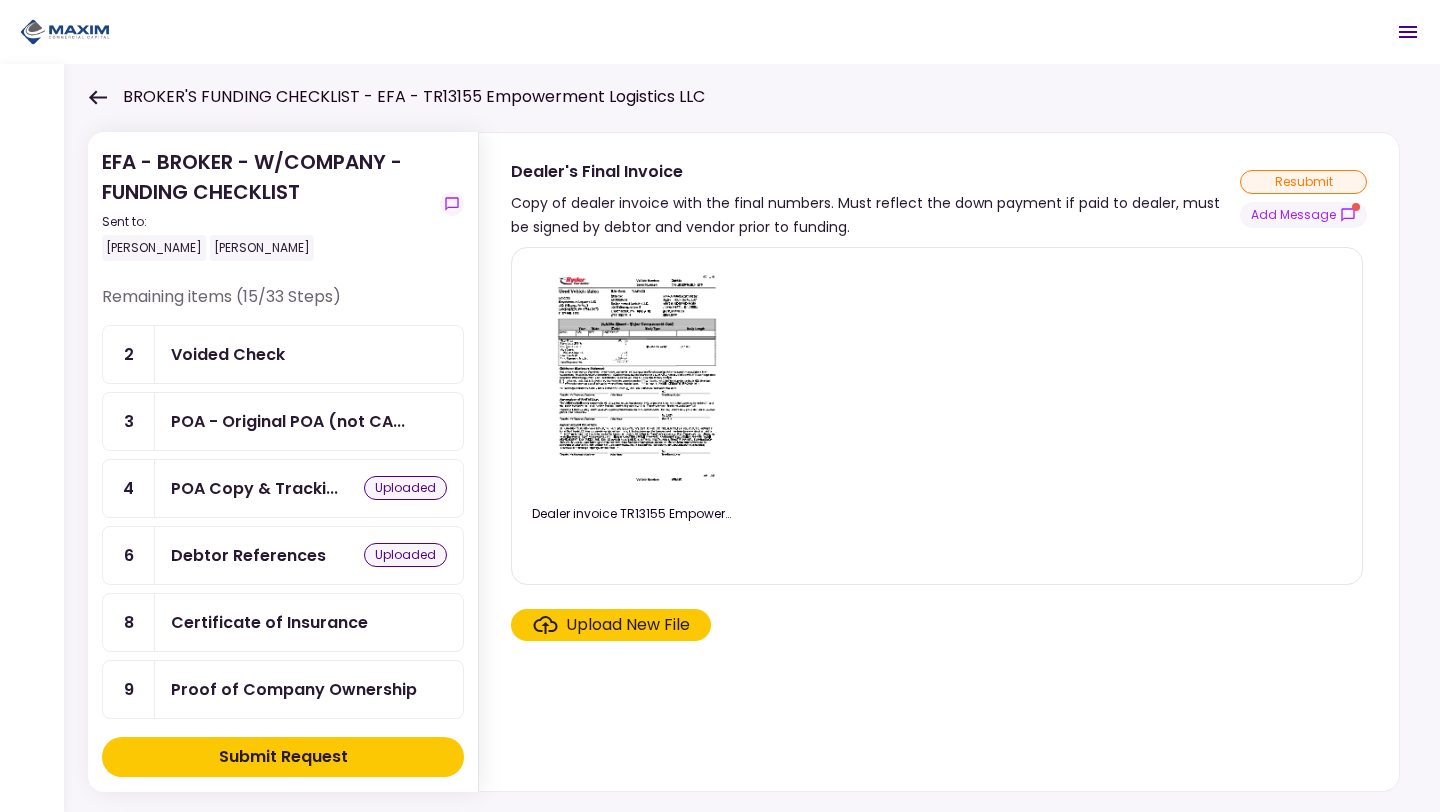 click at bounding box center (637, 378) 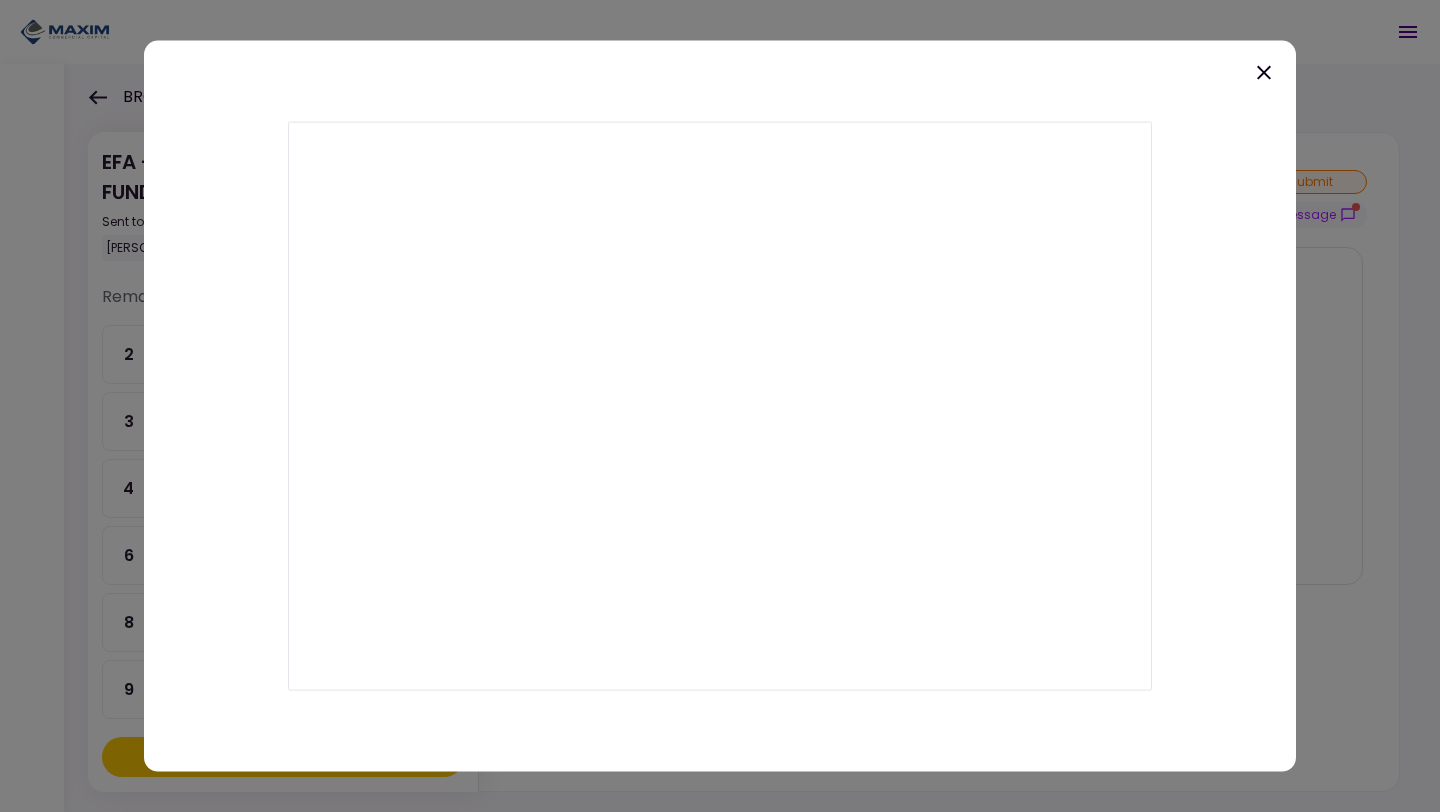 click 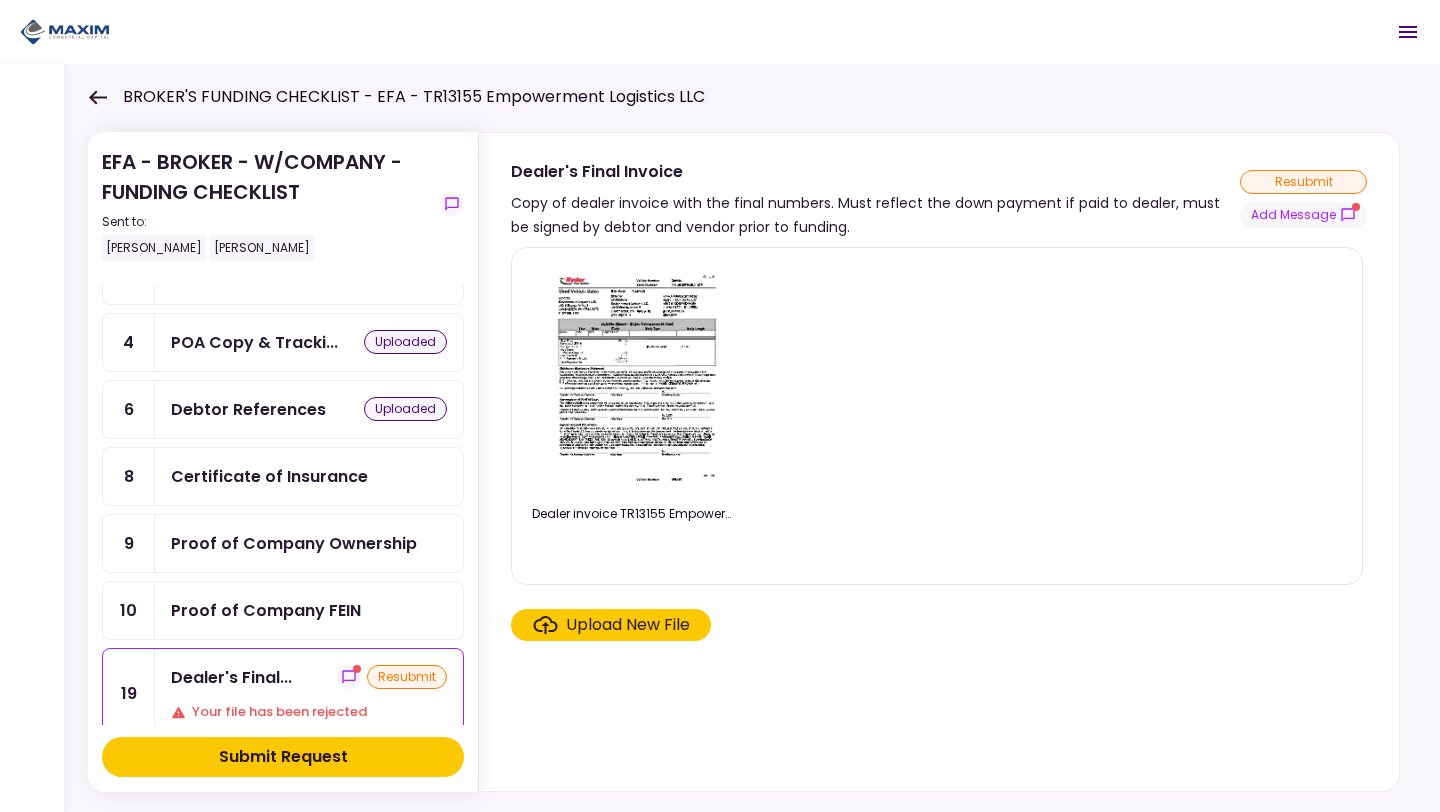 scroll, scrollTop: 149, scrollLeft: 0, axis: vertical 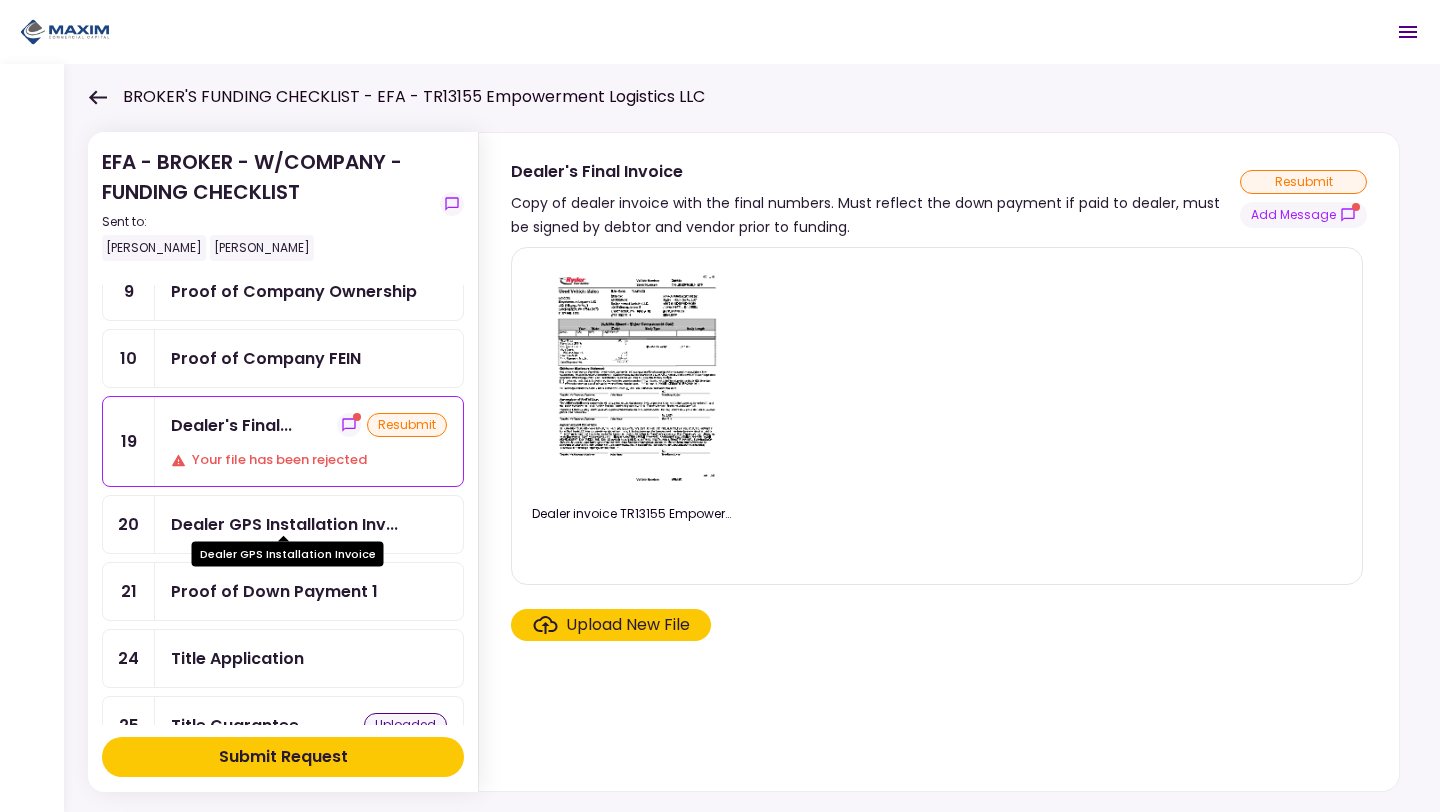 click on "Dealer GPS Installation Inv..." at bounding box center (284, 524) 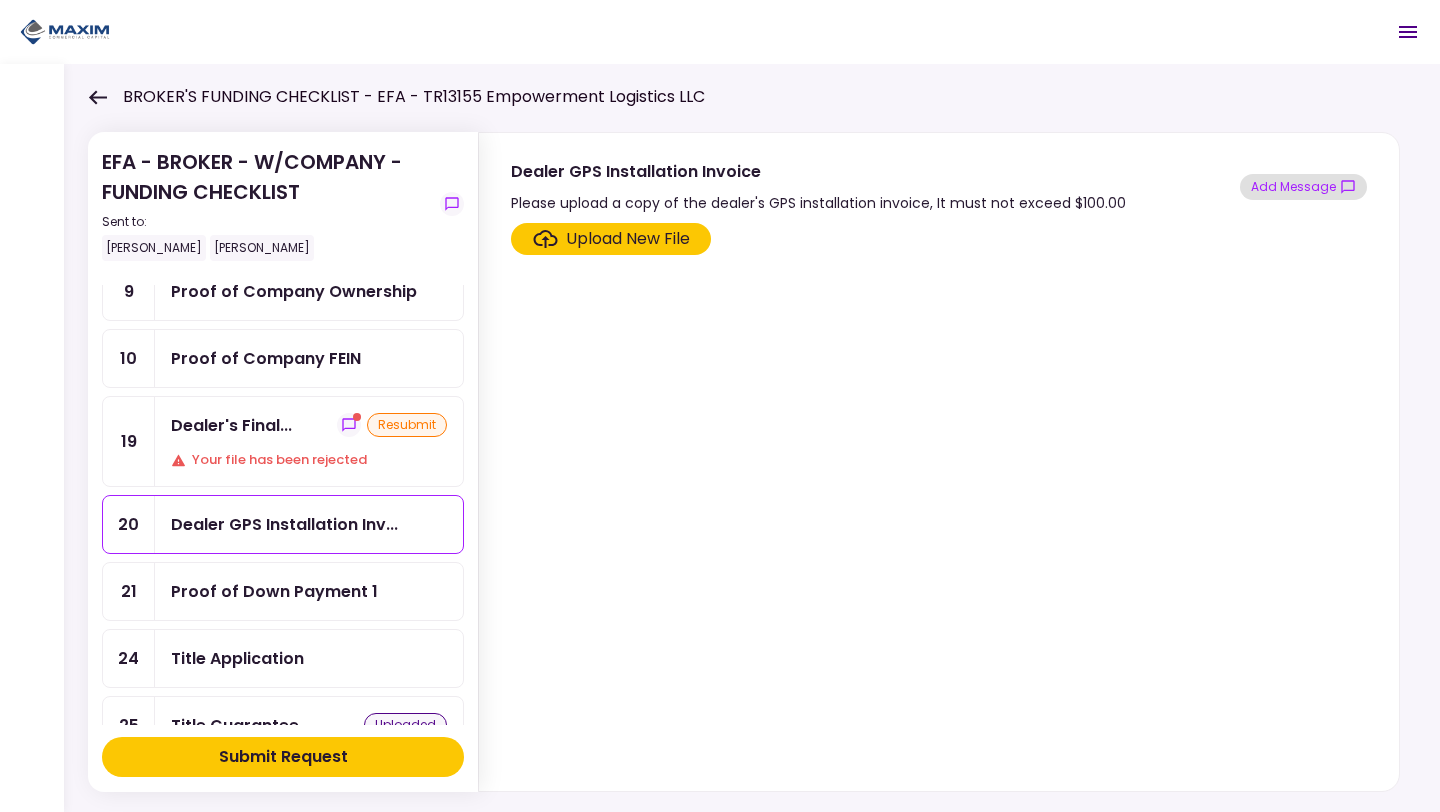 click on "Add Message" at bounding box center [1303, 187] 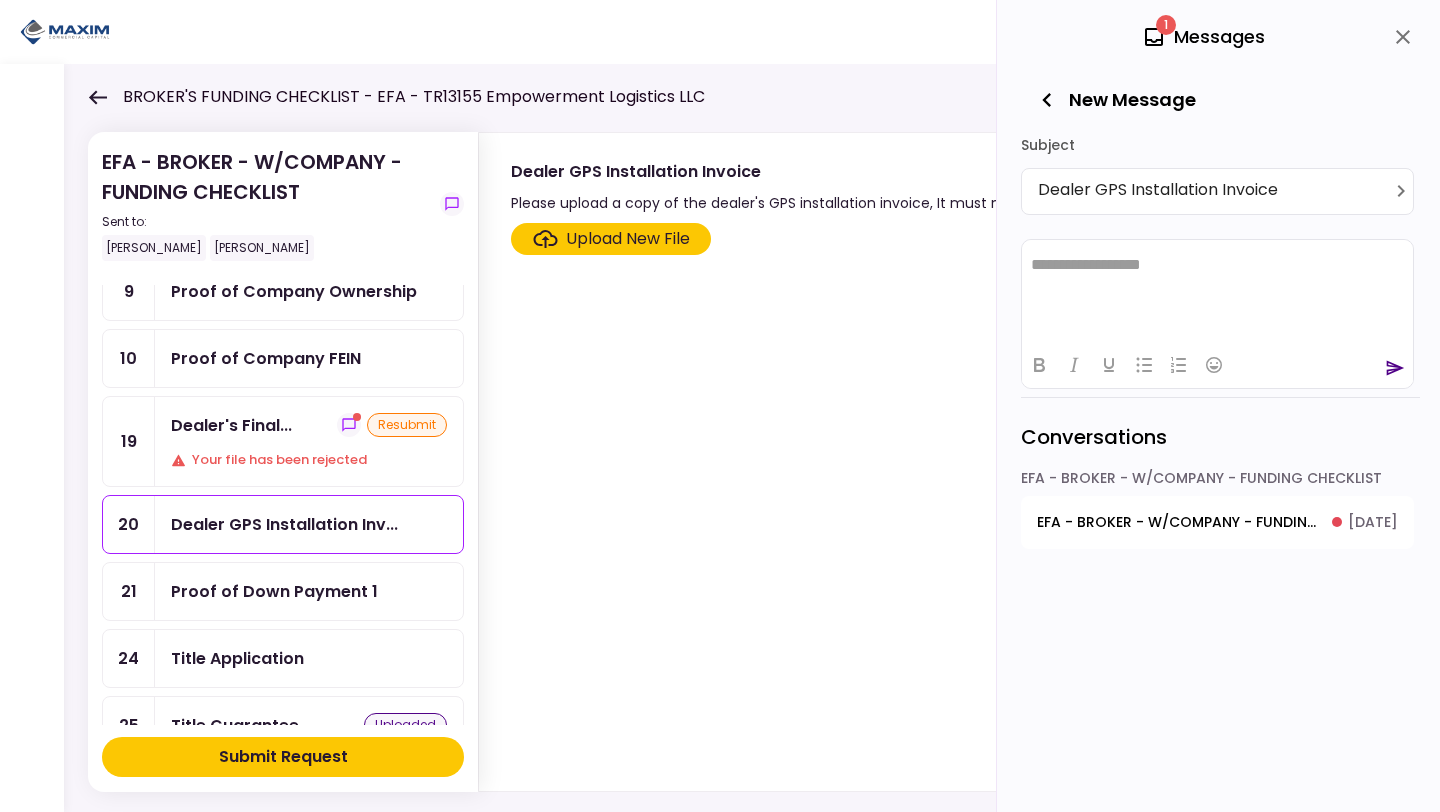 scroll, scrollTop: 0, scrollLeft: 0, axis: both 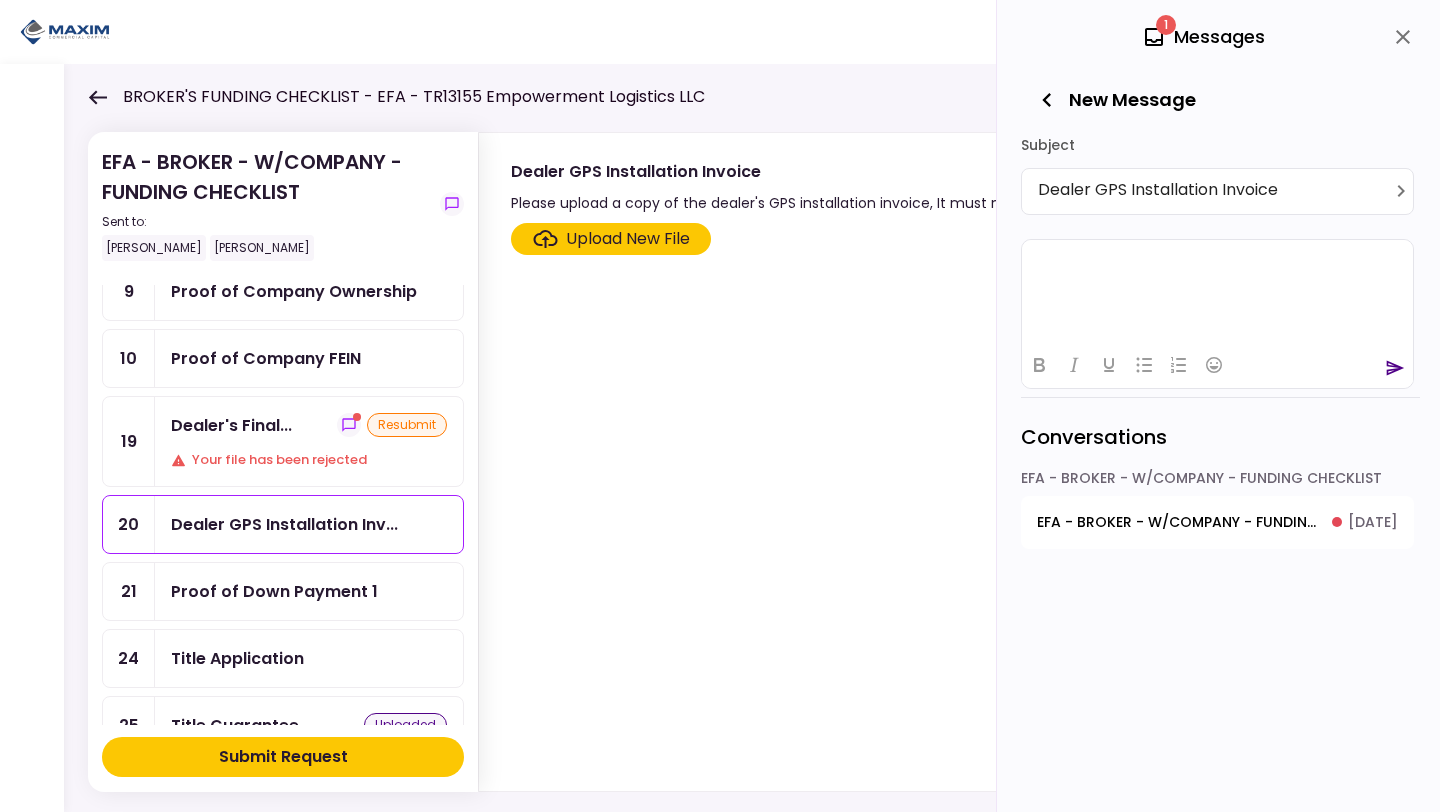 type 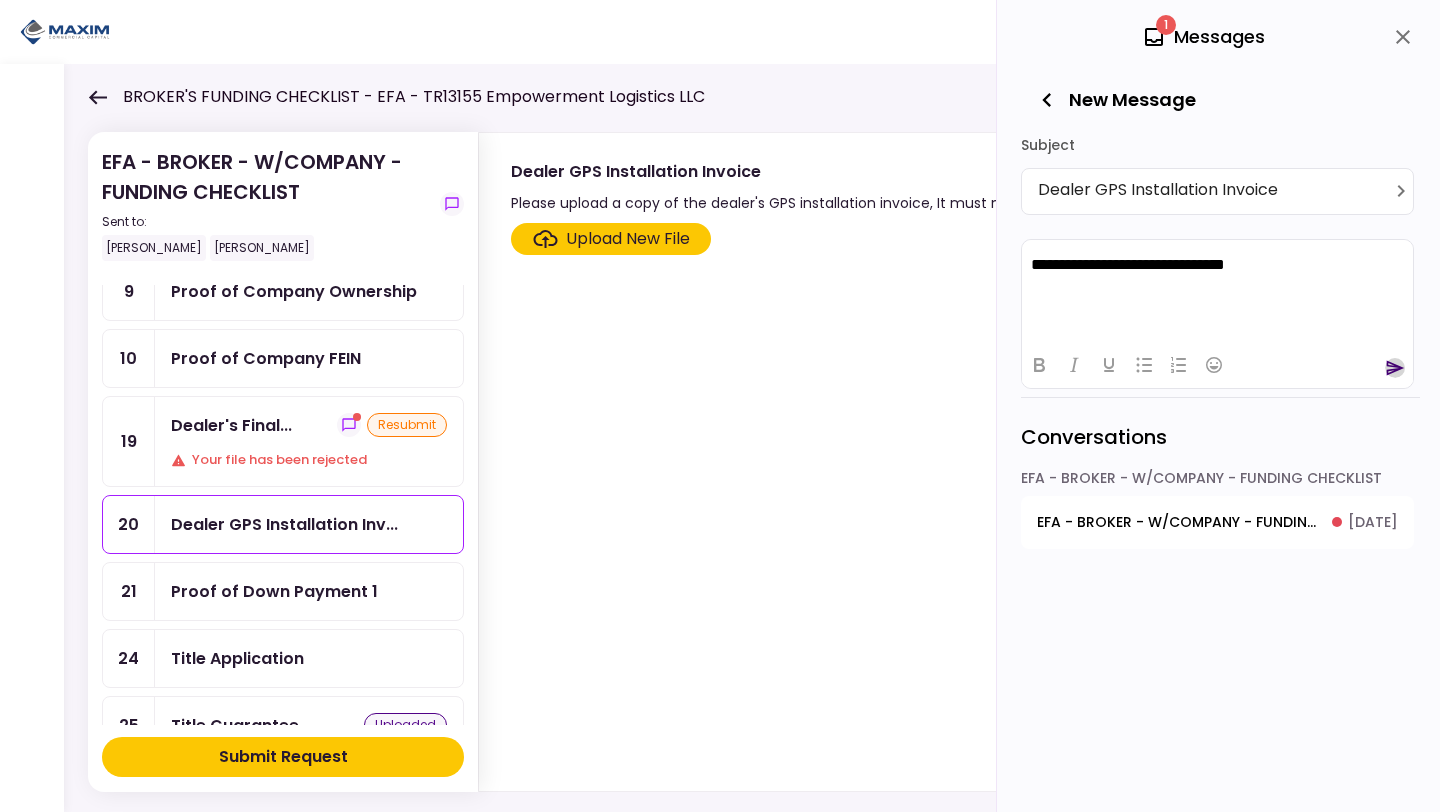 click 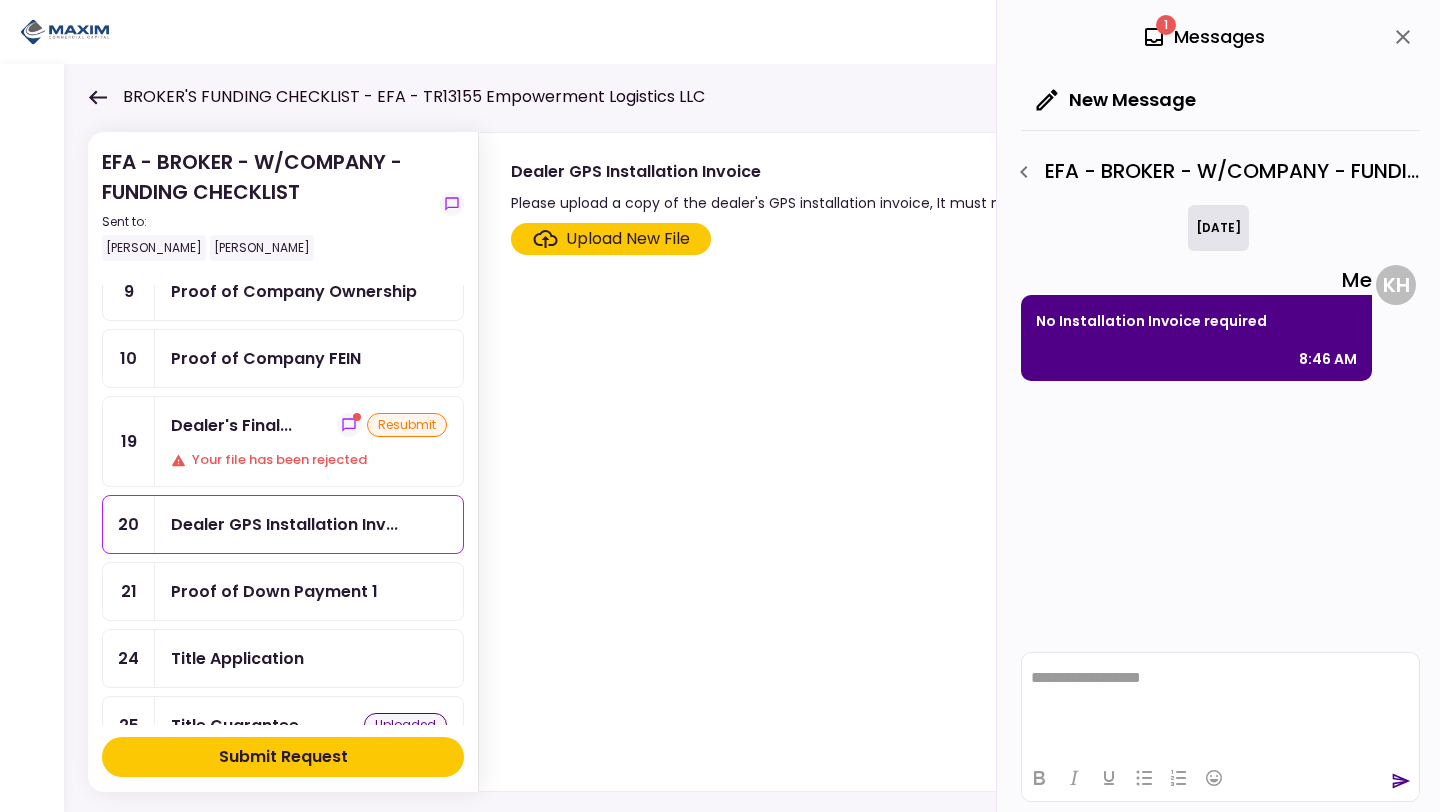 scroll, scrollTop: 0, scrollLeft: 0, axis: both 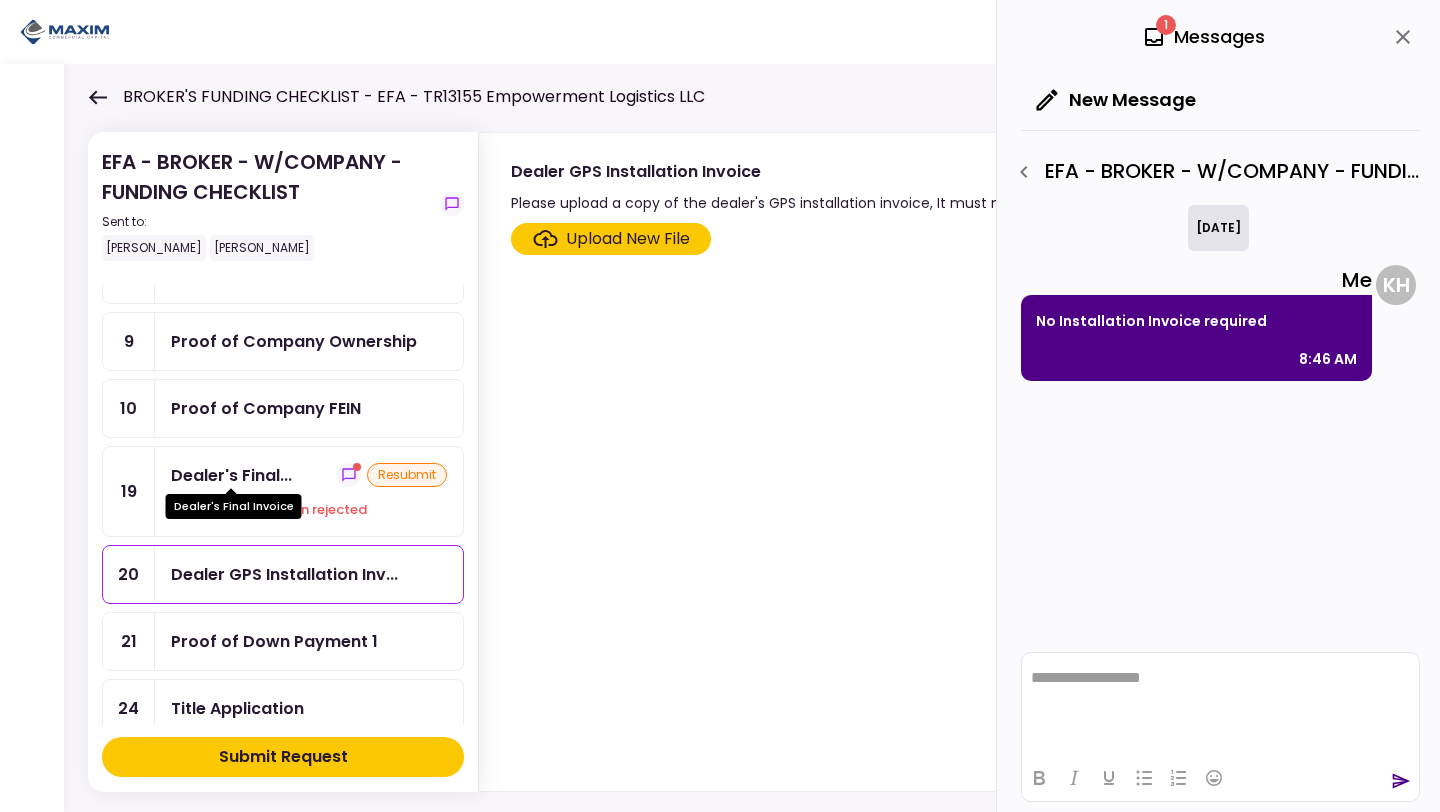 click on "Dealer's Final..." at bounding box center (231, 475) 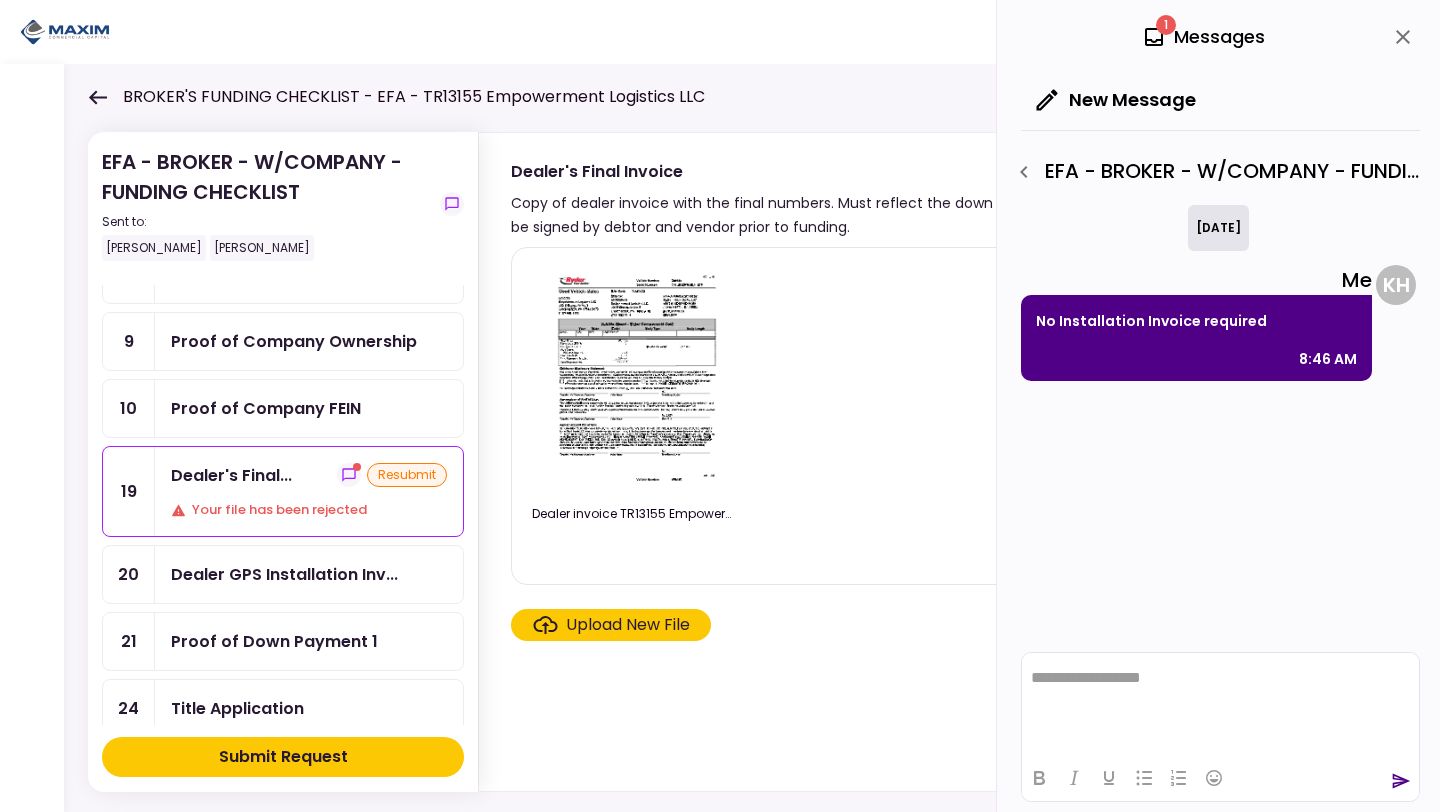 click 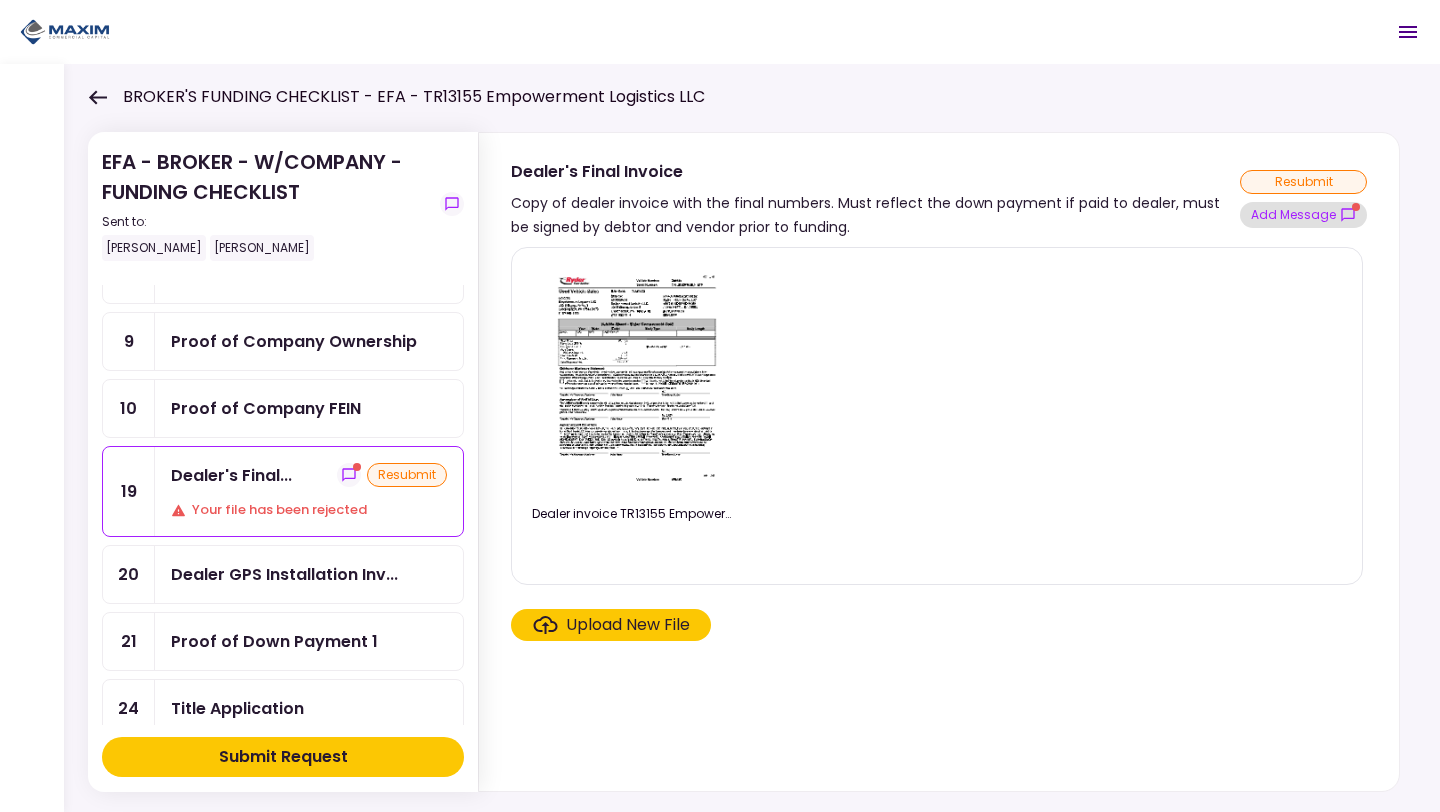 click on "Add Message" at bounding box center [1303, 215] 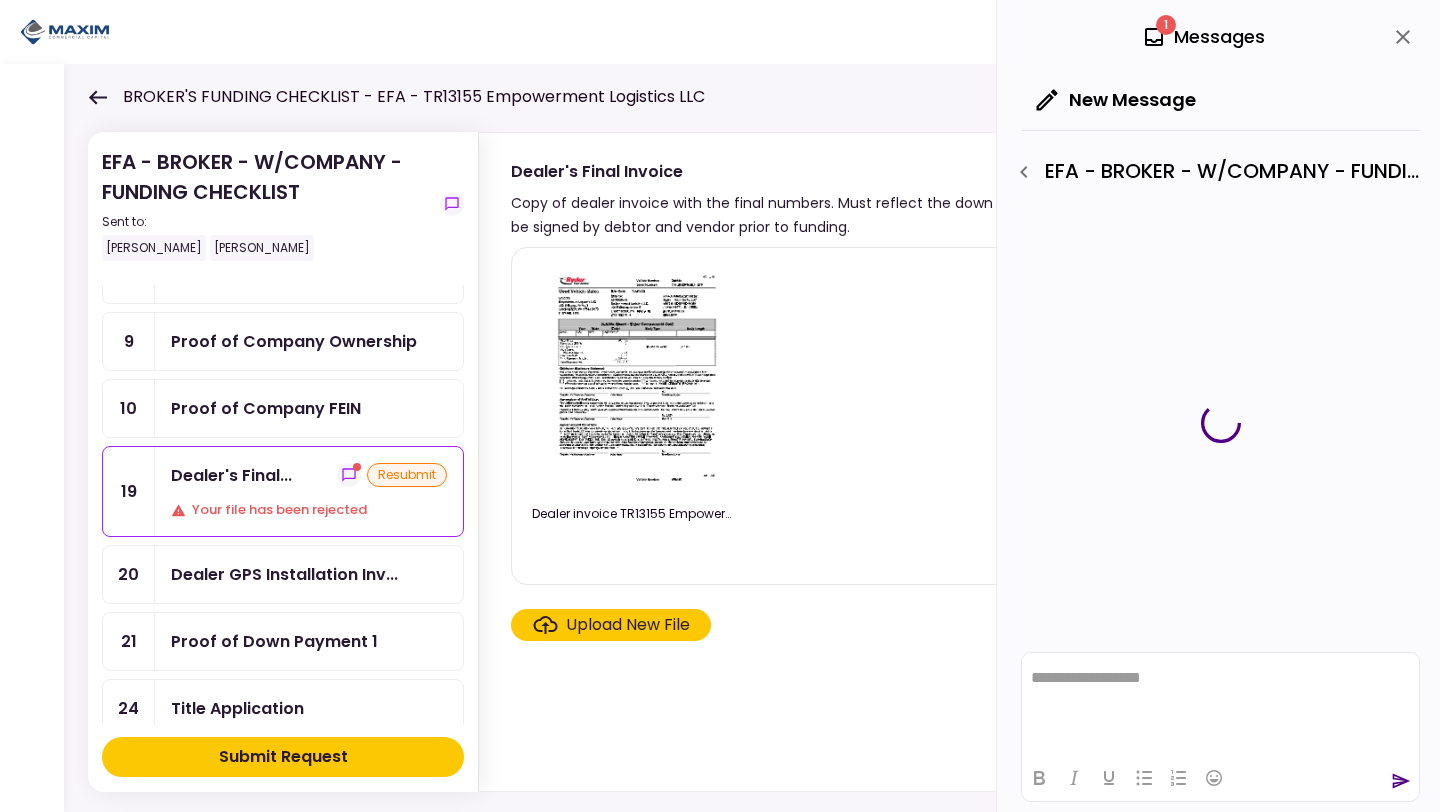 scroll, scrollTop: 0, scrollLeft: 0, axis: both 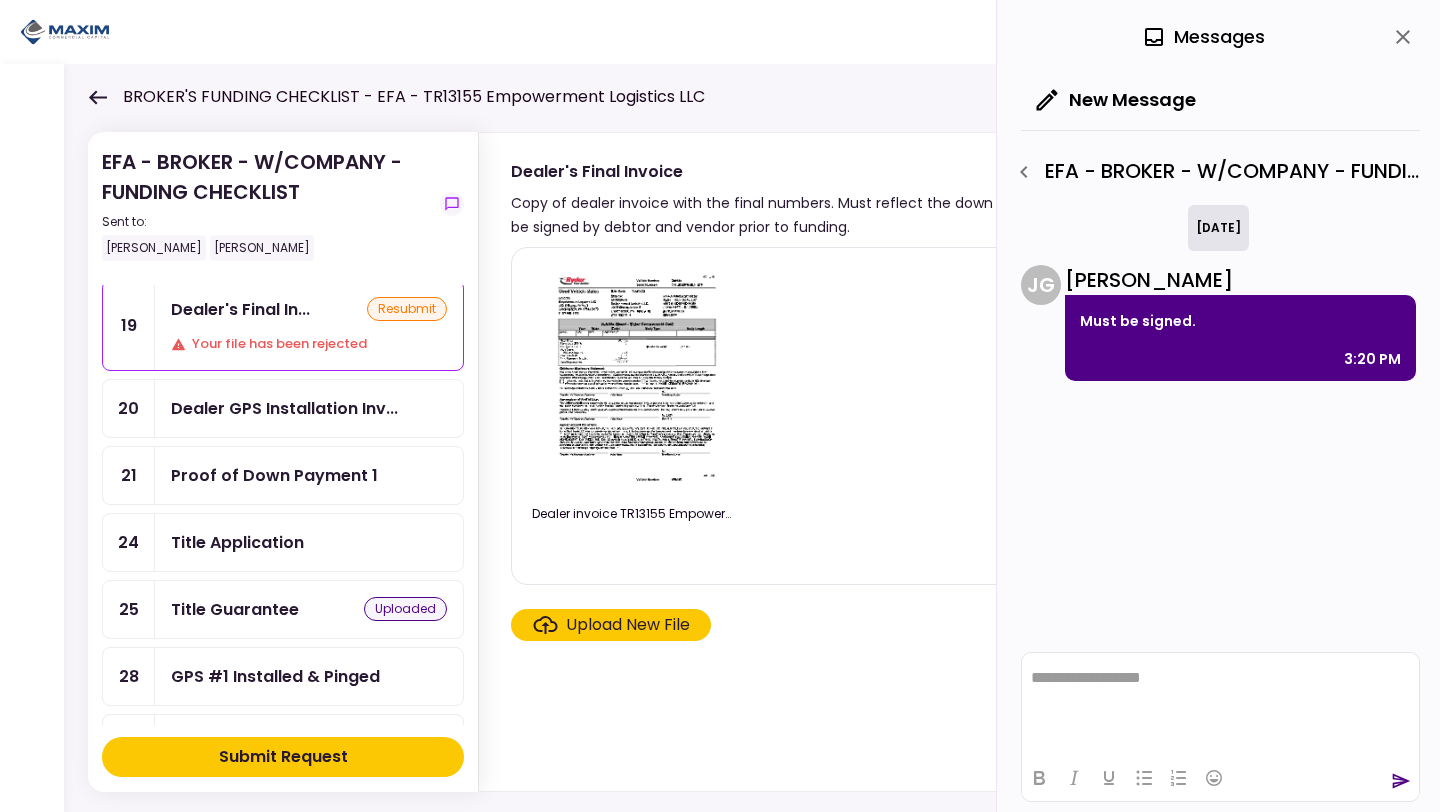 click on "Title Application" at bounding box center [237, 542] 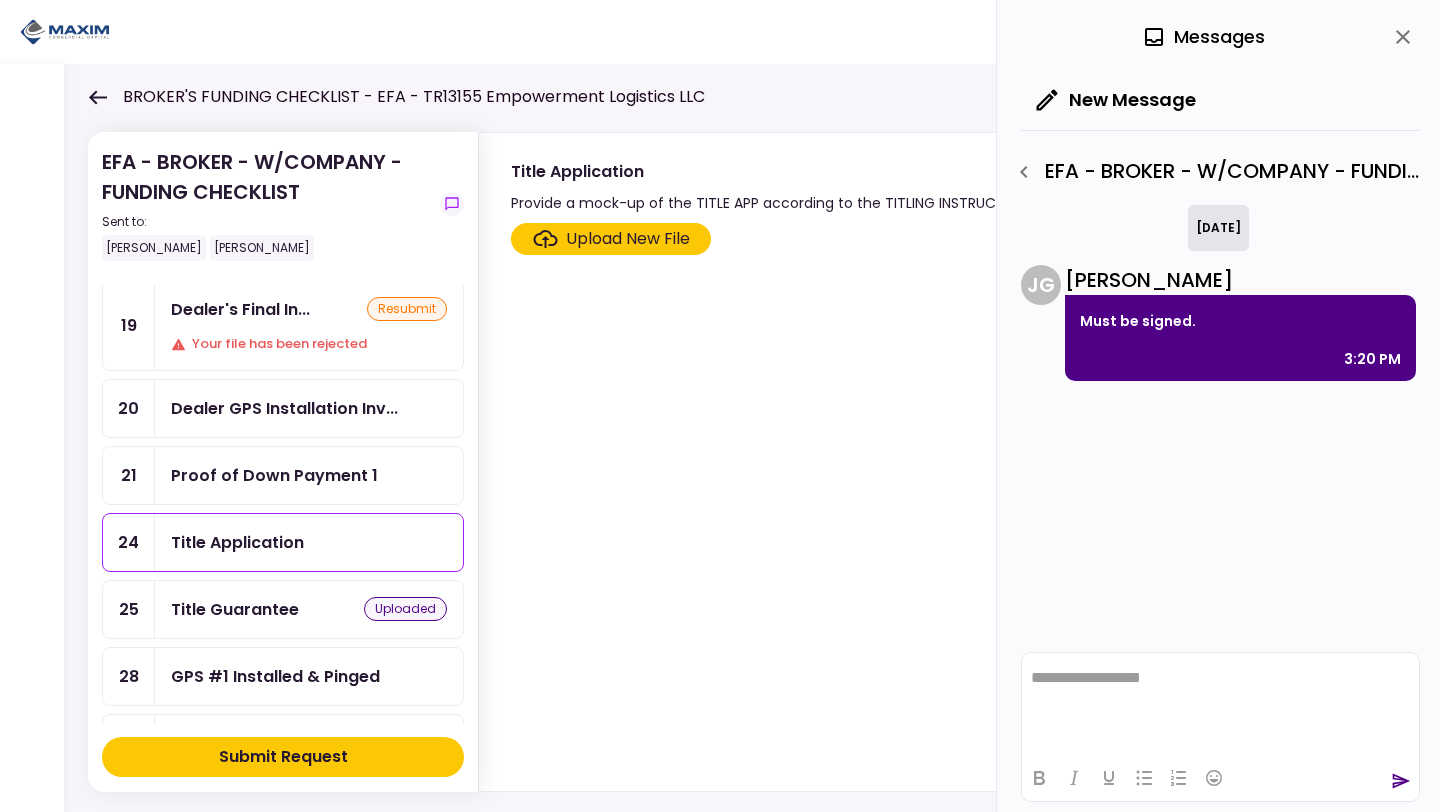 click 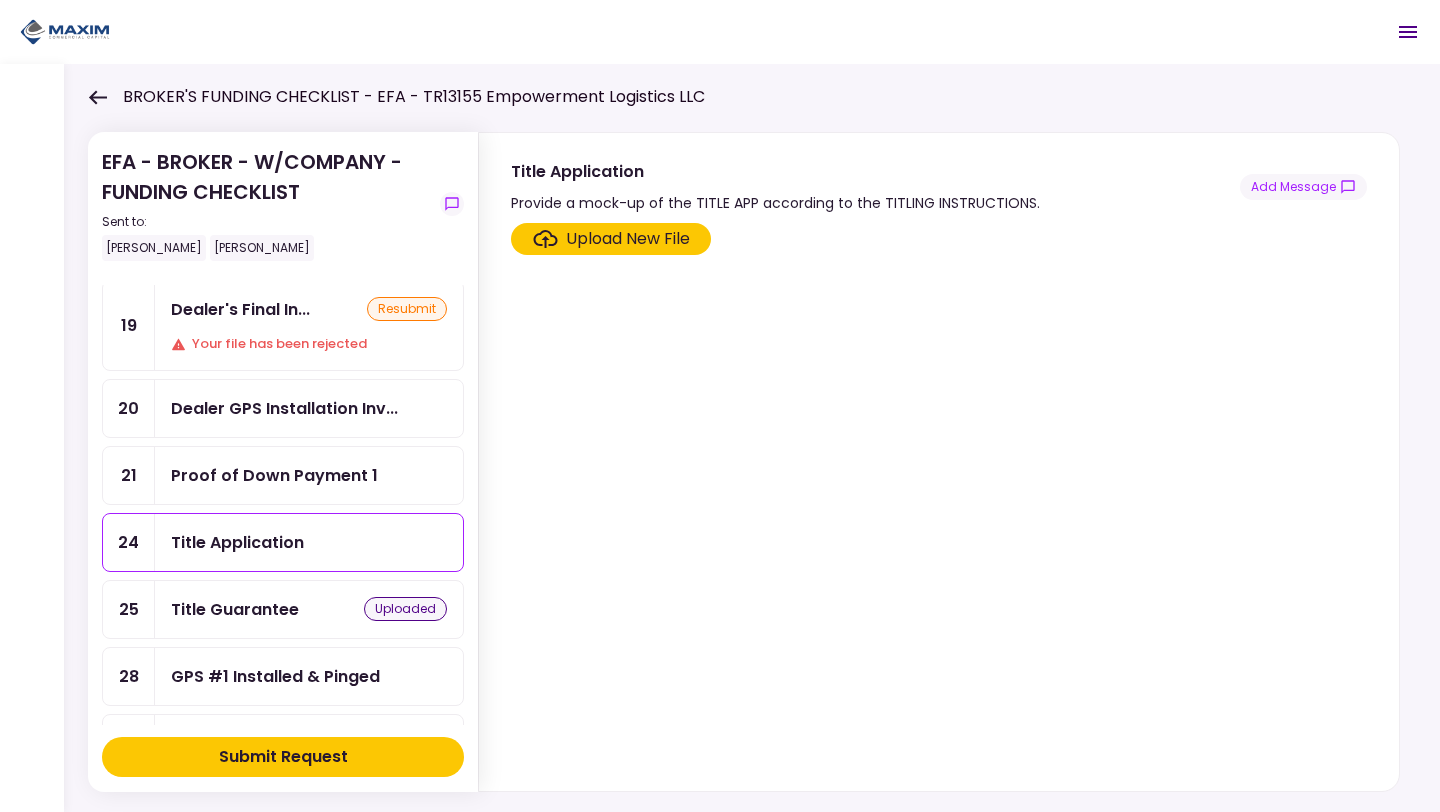 click on "Title Guarantee" at bounding box center [235, 609] 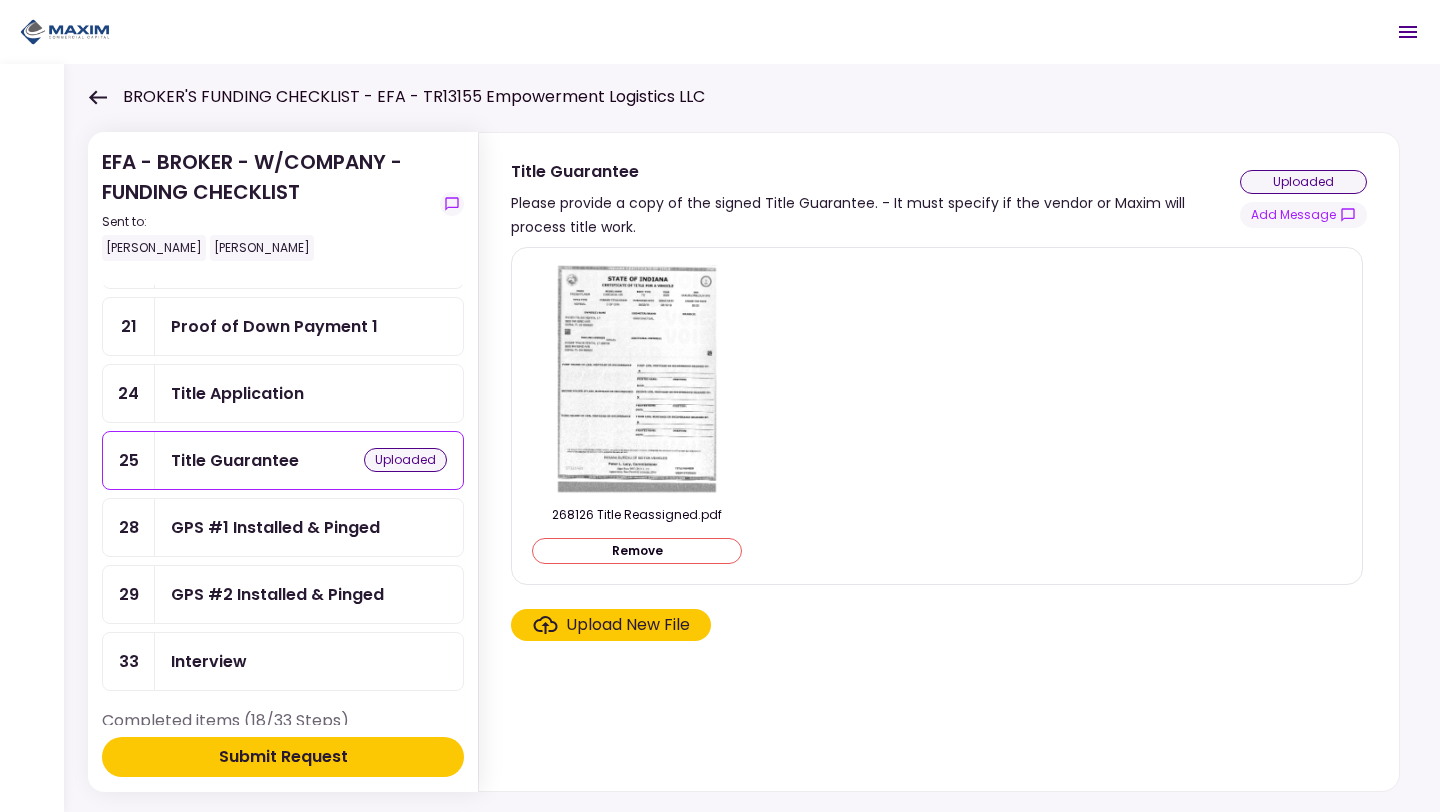 scroll, scrollTop: 662, scrollLeft: 0, axis: vertical 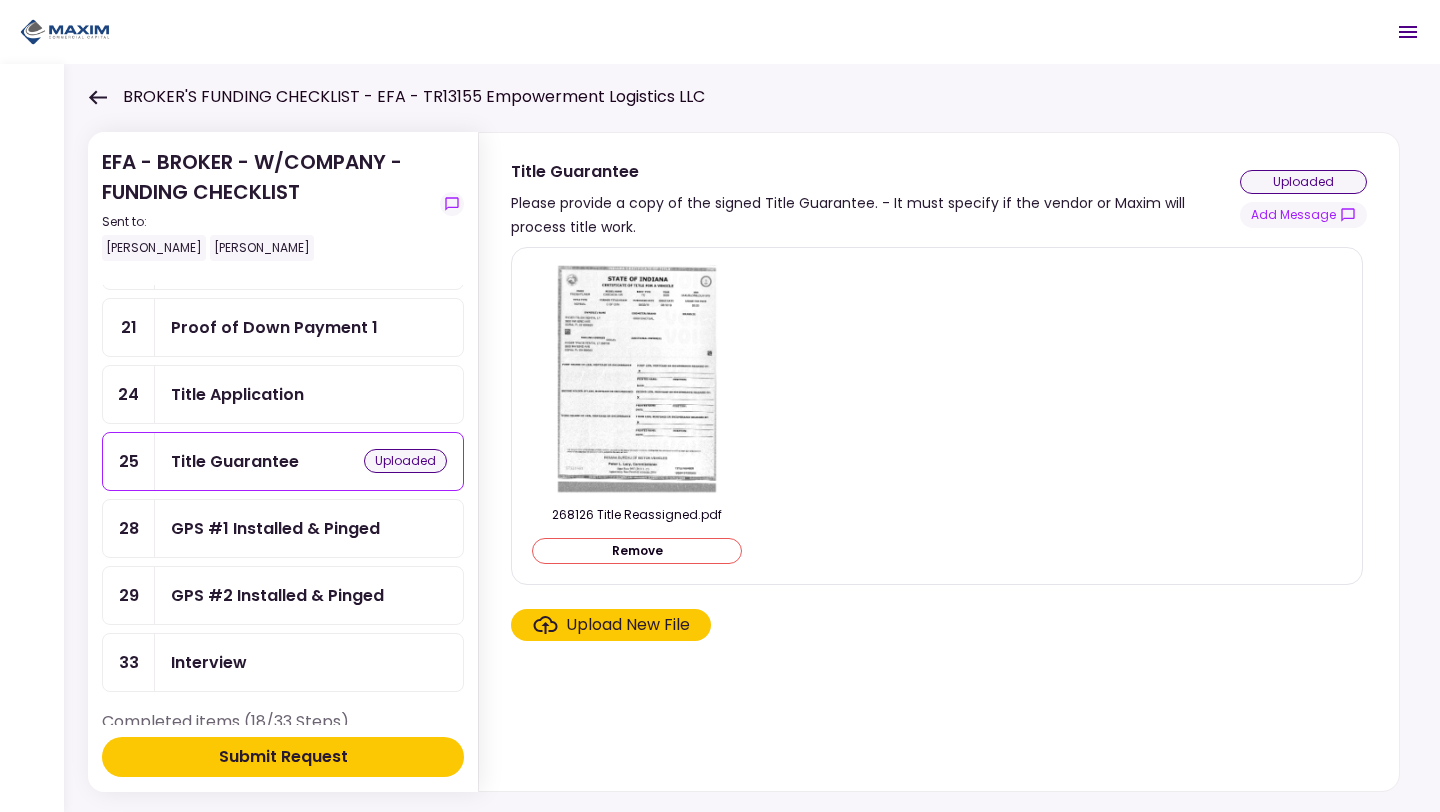 click on "Title Application" at bounding box center (237, 394) 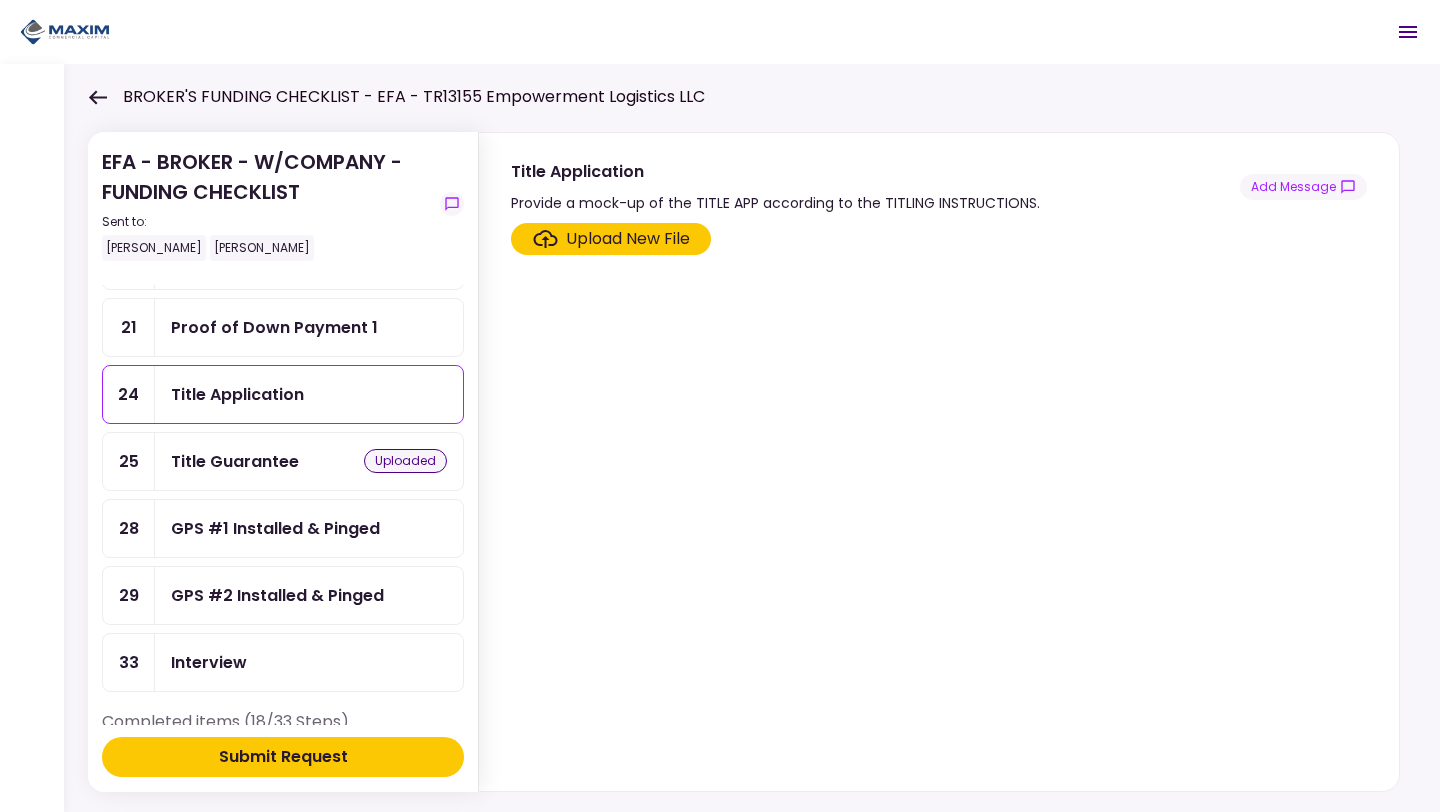 click on "uploaded" at bounding box center [405, 461] 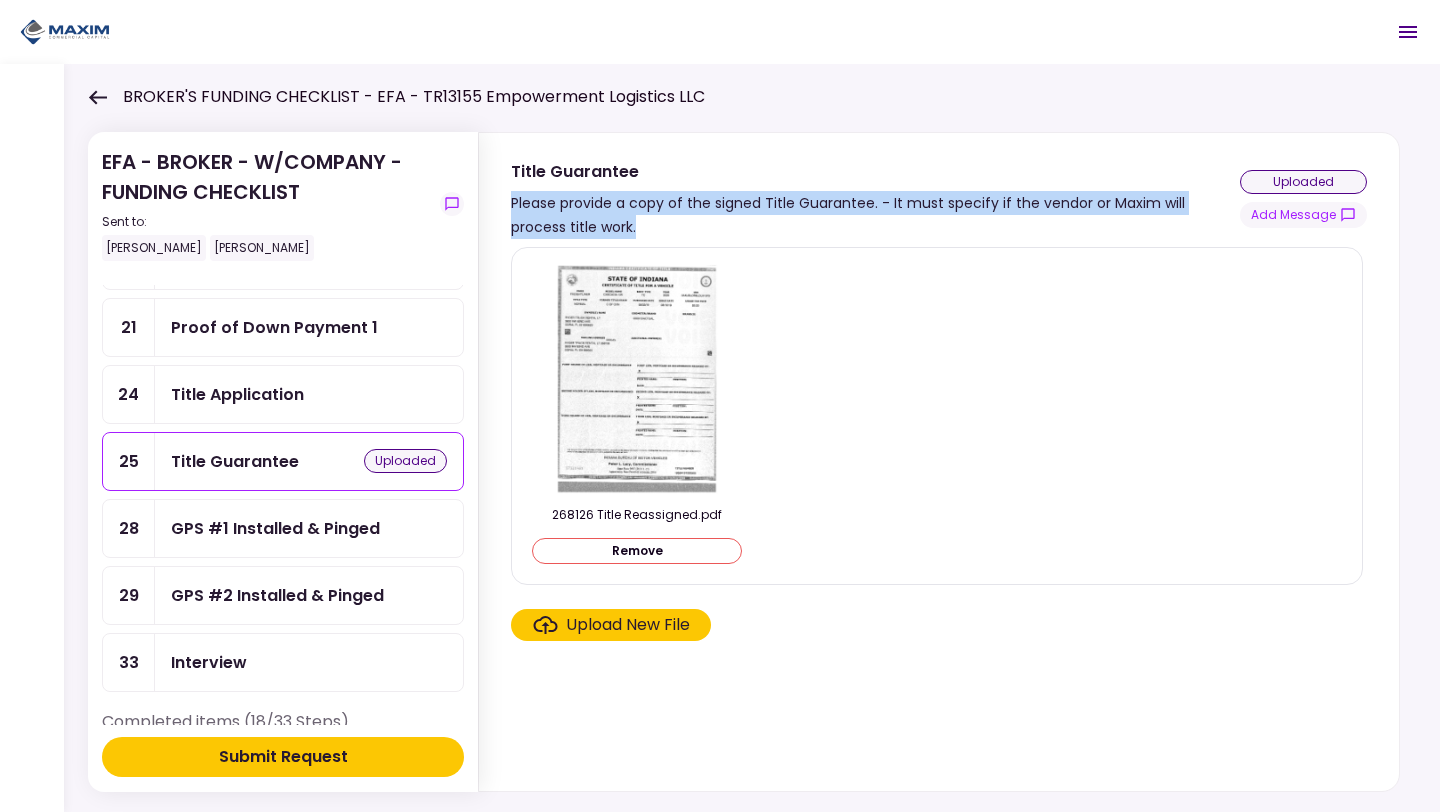 drag, startPoint x: 582, startPoint y: 223, endPoint x: 513, endPoint y: 204, distance: 71.568146 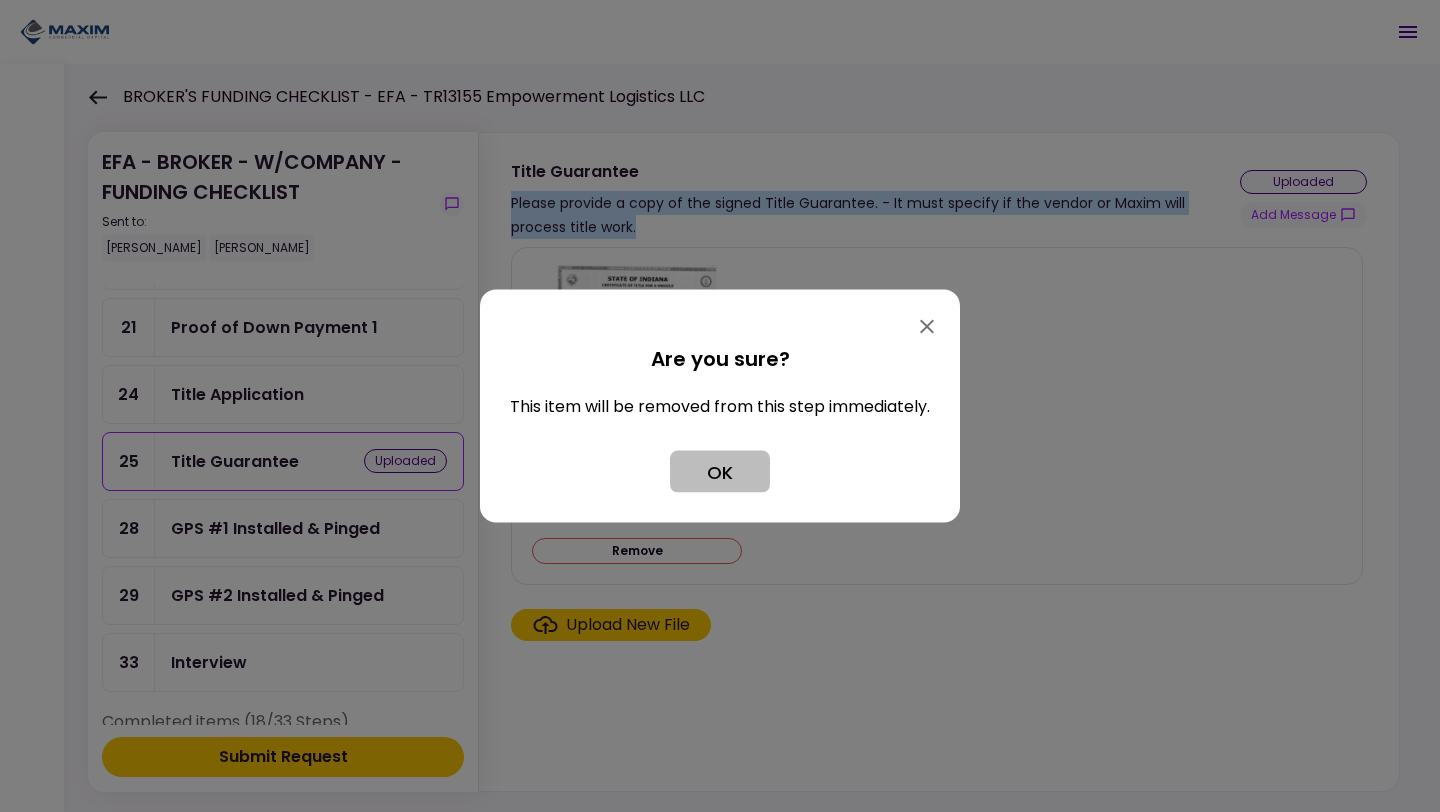 click on "OK" at bounding box center [720, 472] 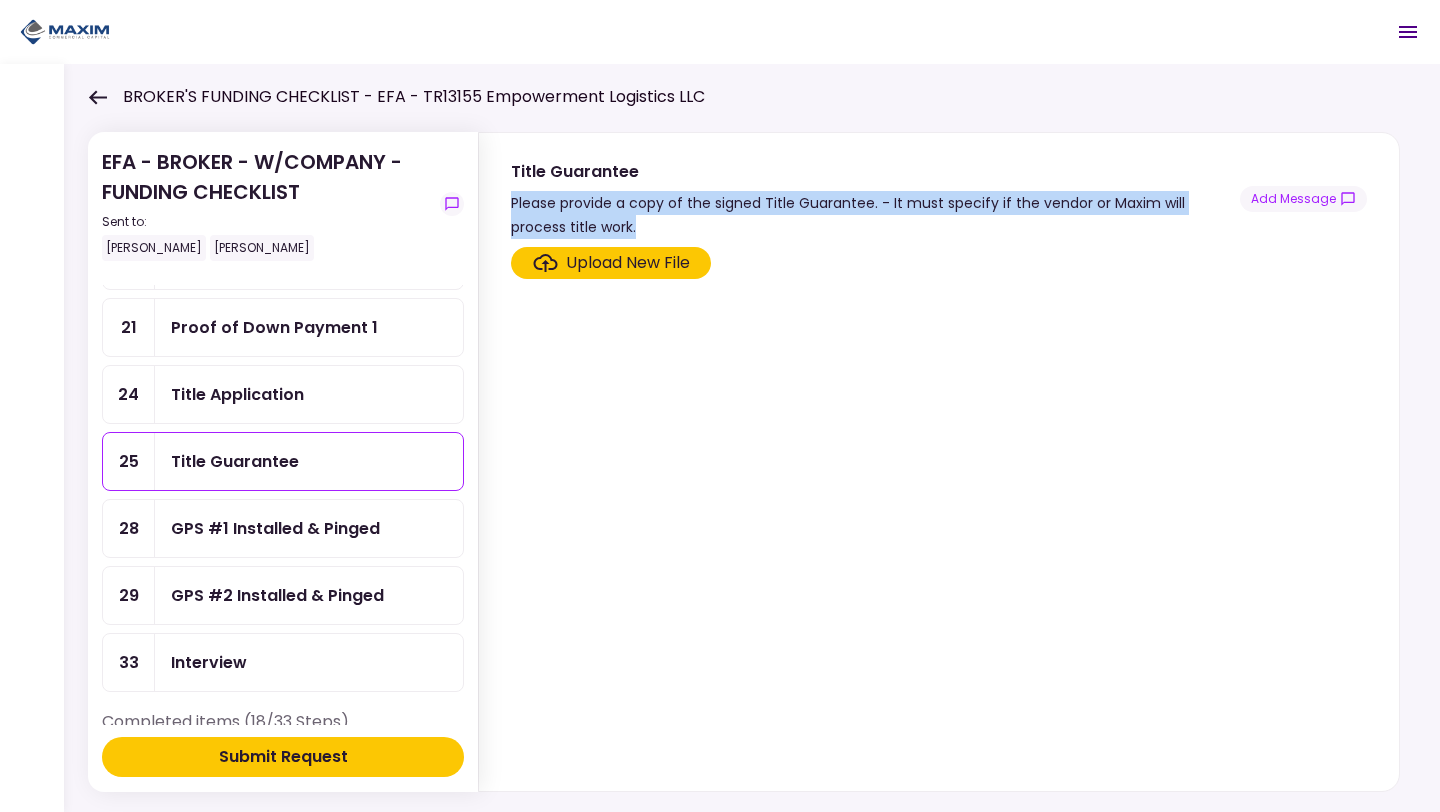 click on "Title Application" at bounding box center (237, 394) 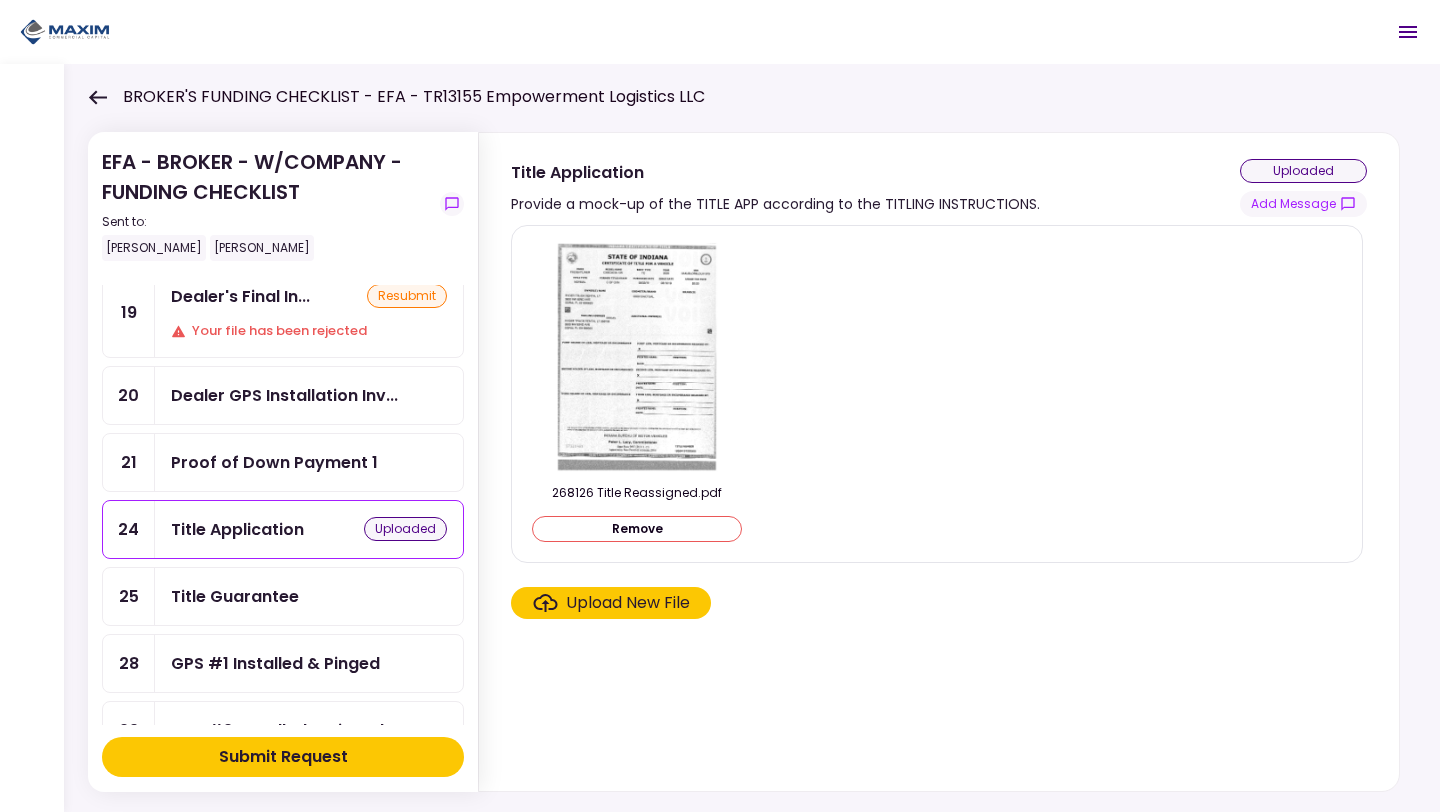 scroll, scrollTop: 521, scrollLeft: 0, axis: vertical 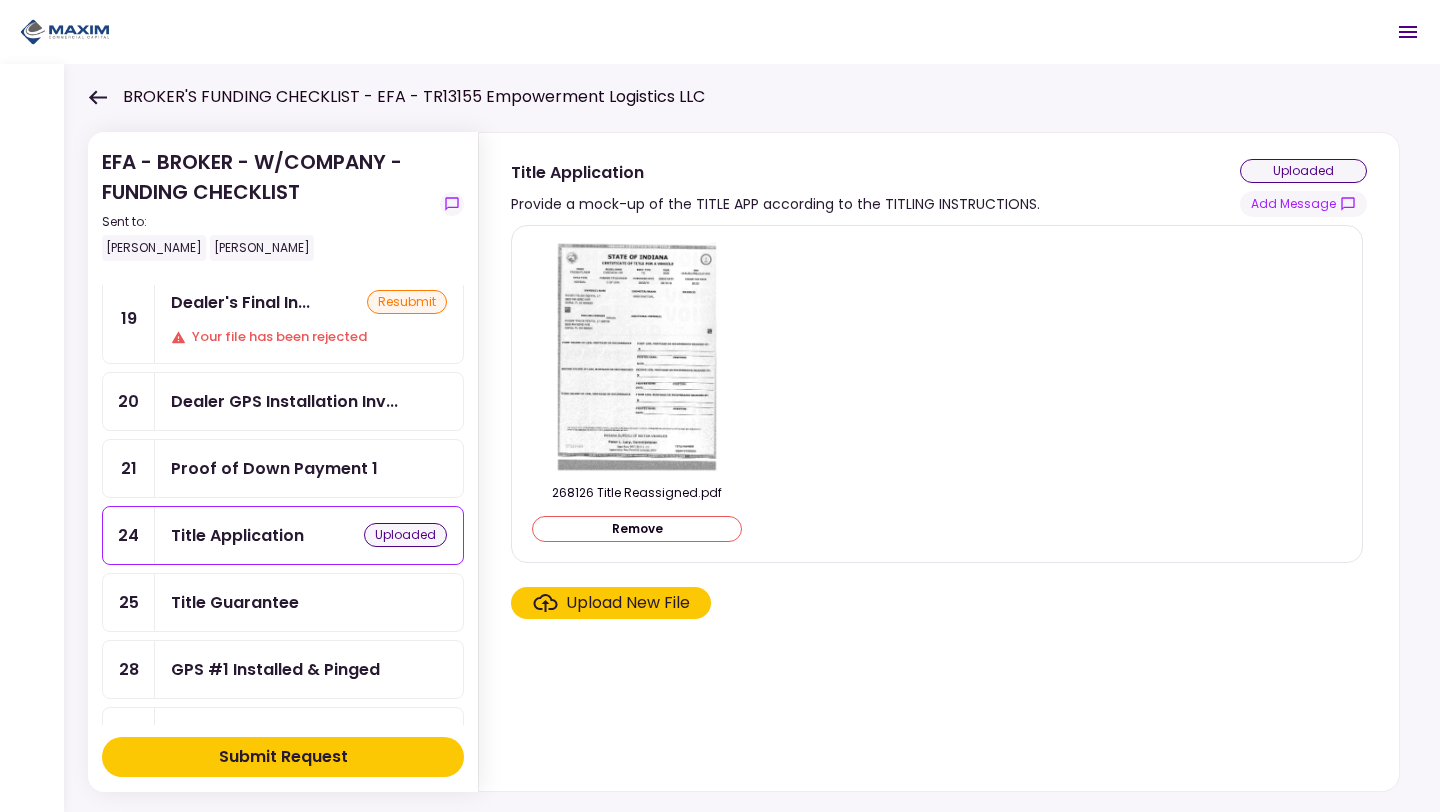 click on "Dealer's Final In... resubmit Your file has been rejected" at bounding box center (309, 318) 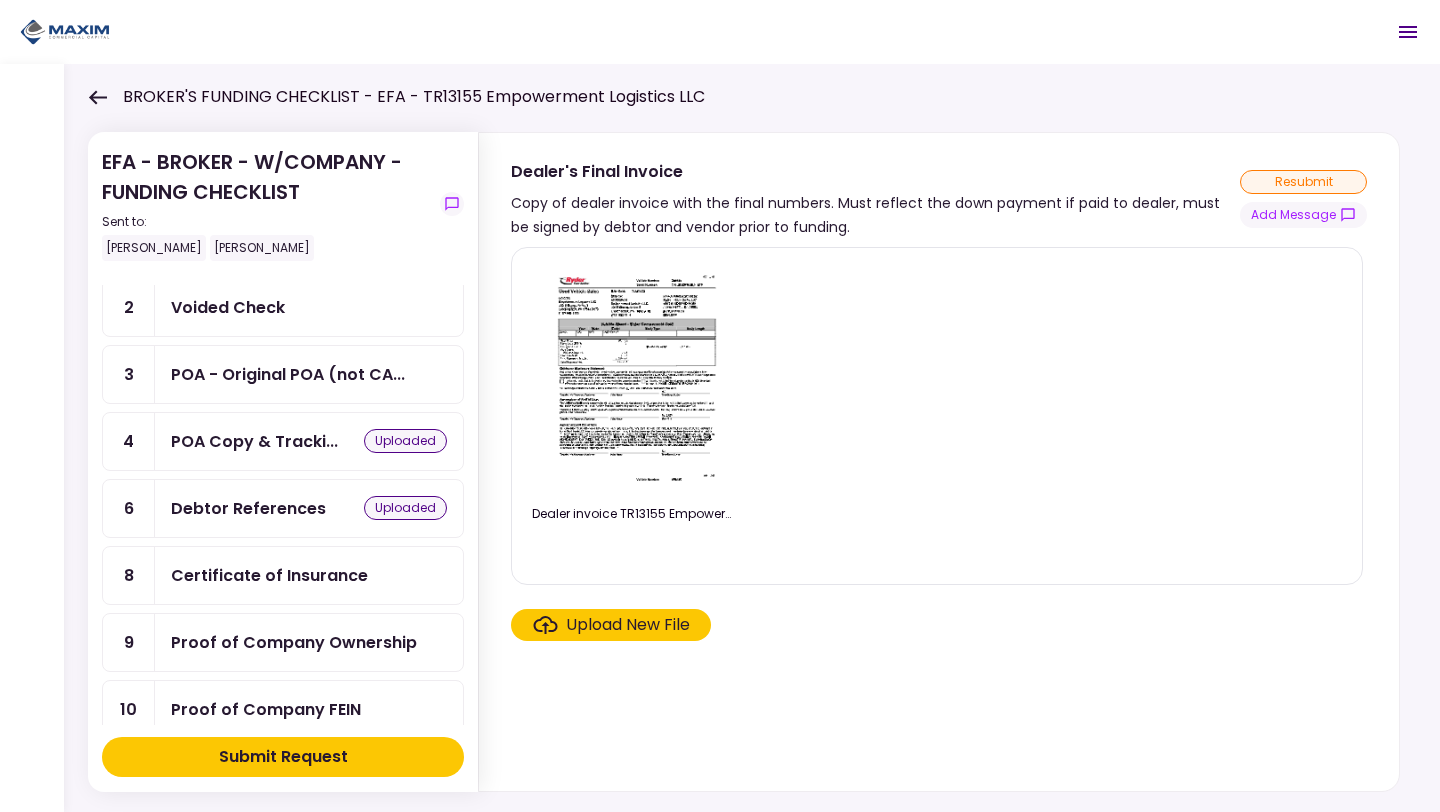 scroll, scrollTop: 35, scrollLeft: 0, axis: vertical 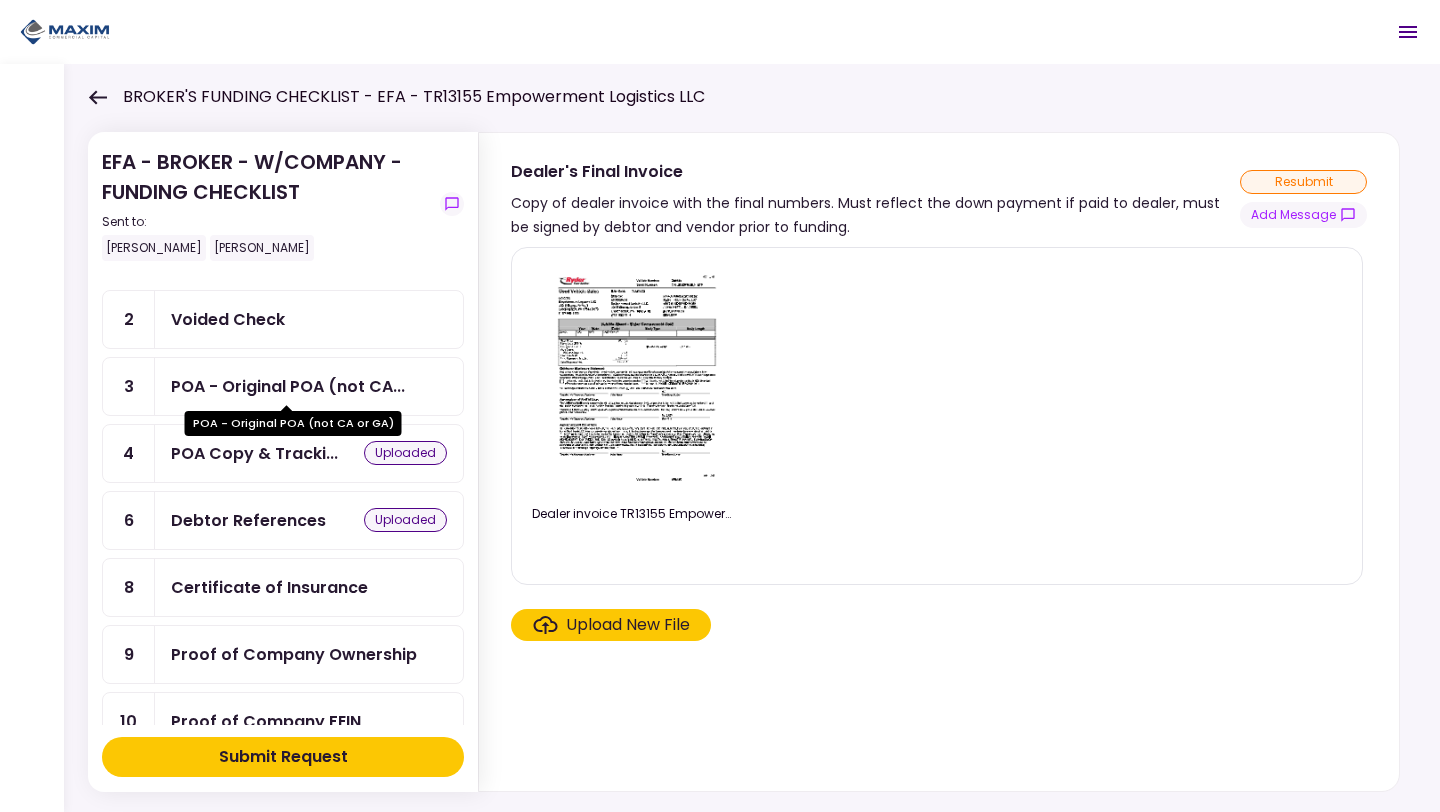click on "POA - Original POA (not CA..." at bounding box center (288, 386) 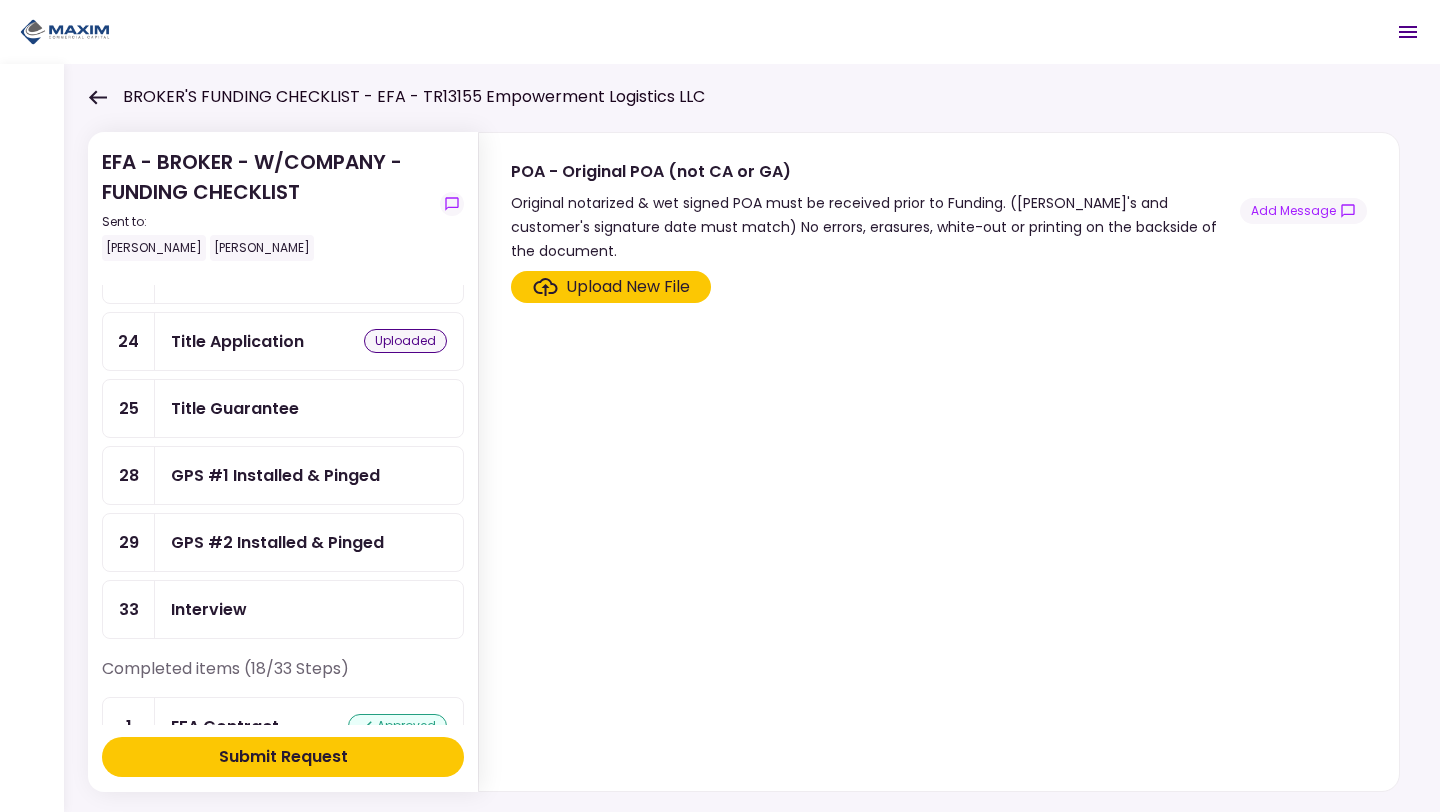 scroll, scrollTop: 722, scrollLeft: 0, axis: vertical 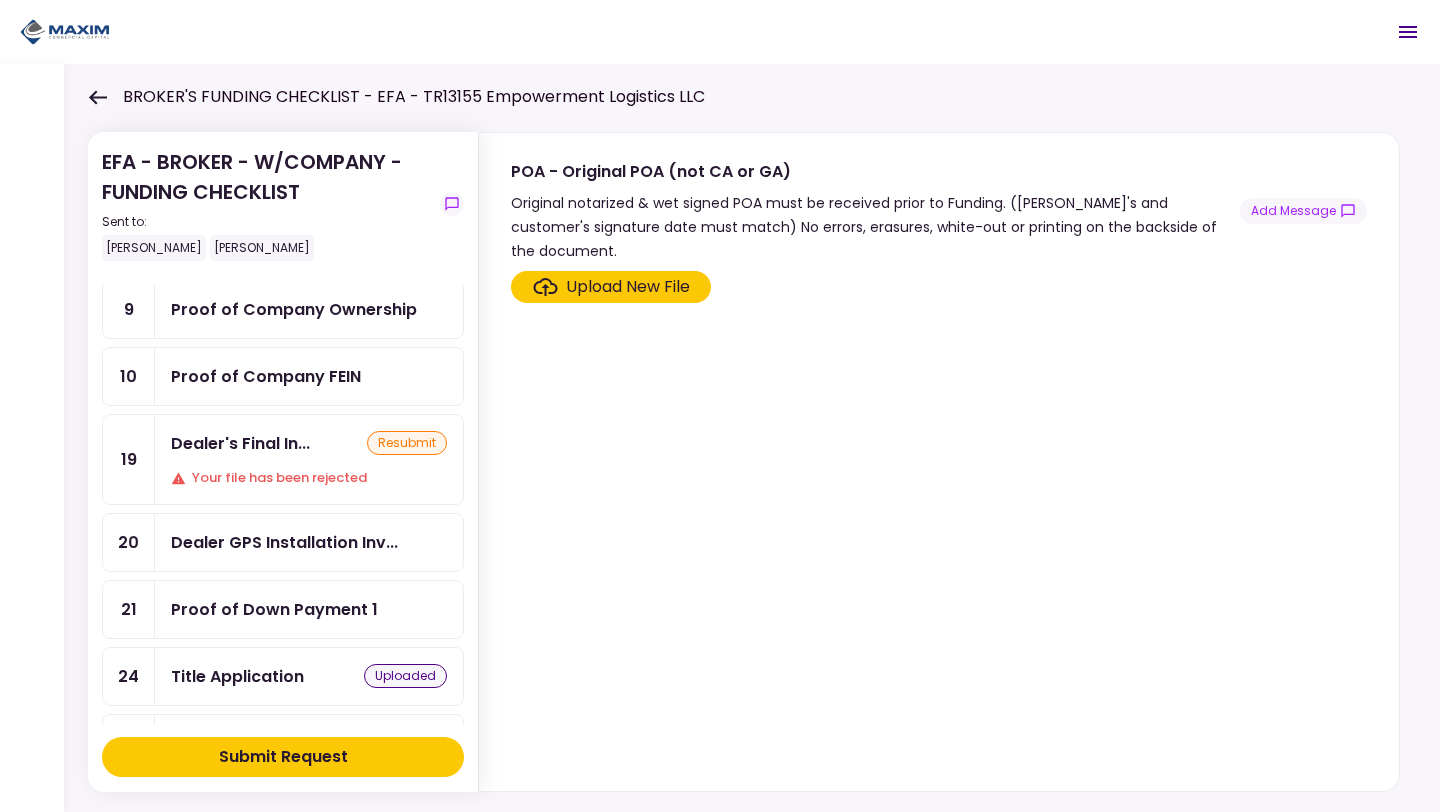 click on "Proof of Down Payment 1" at bounding box center (274, 609) 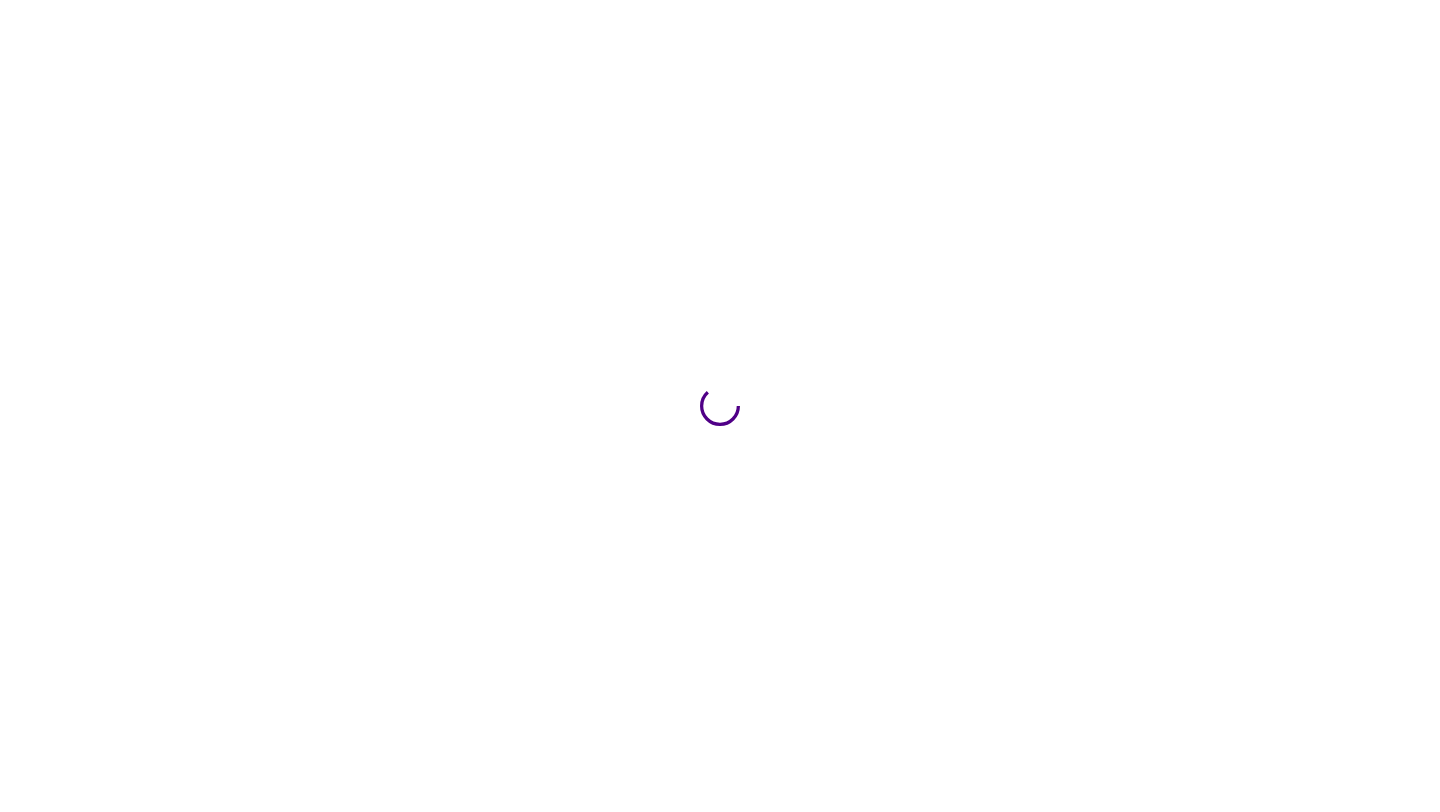 scroll, scrollTop: 0, scrollLeft: 0, axis: both 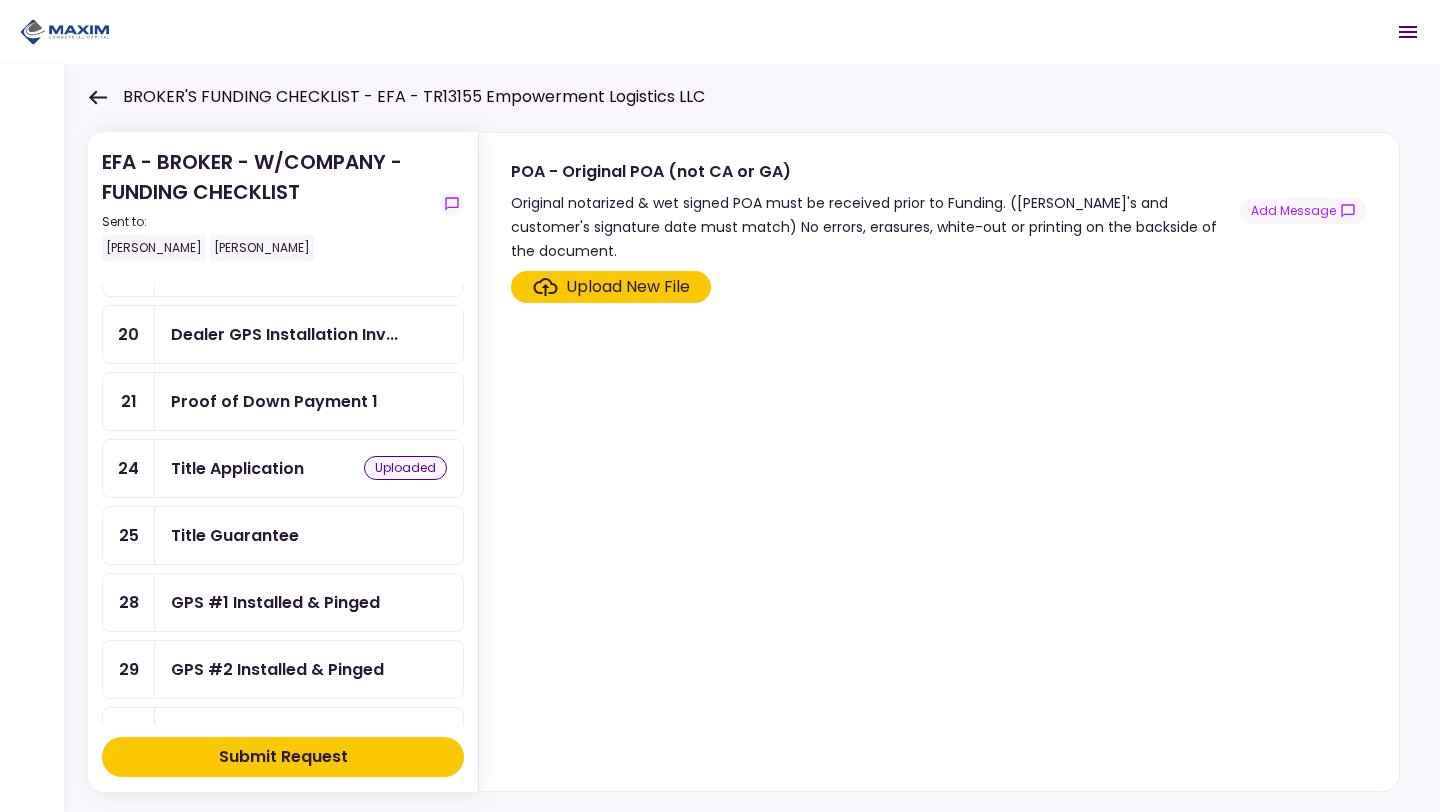 click on "Proof of Down Payment 1" at bounding box center [274, 401] 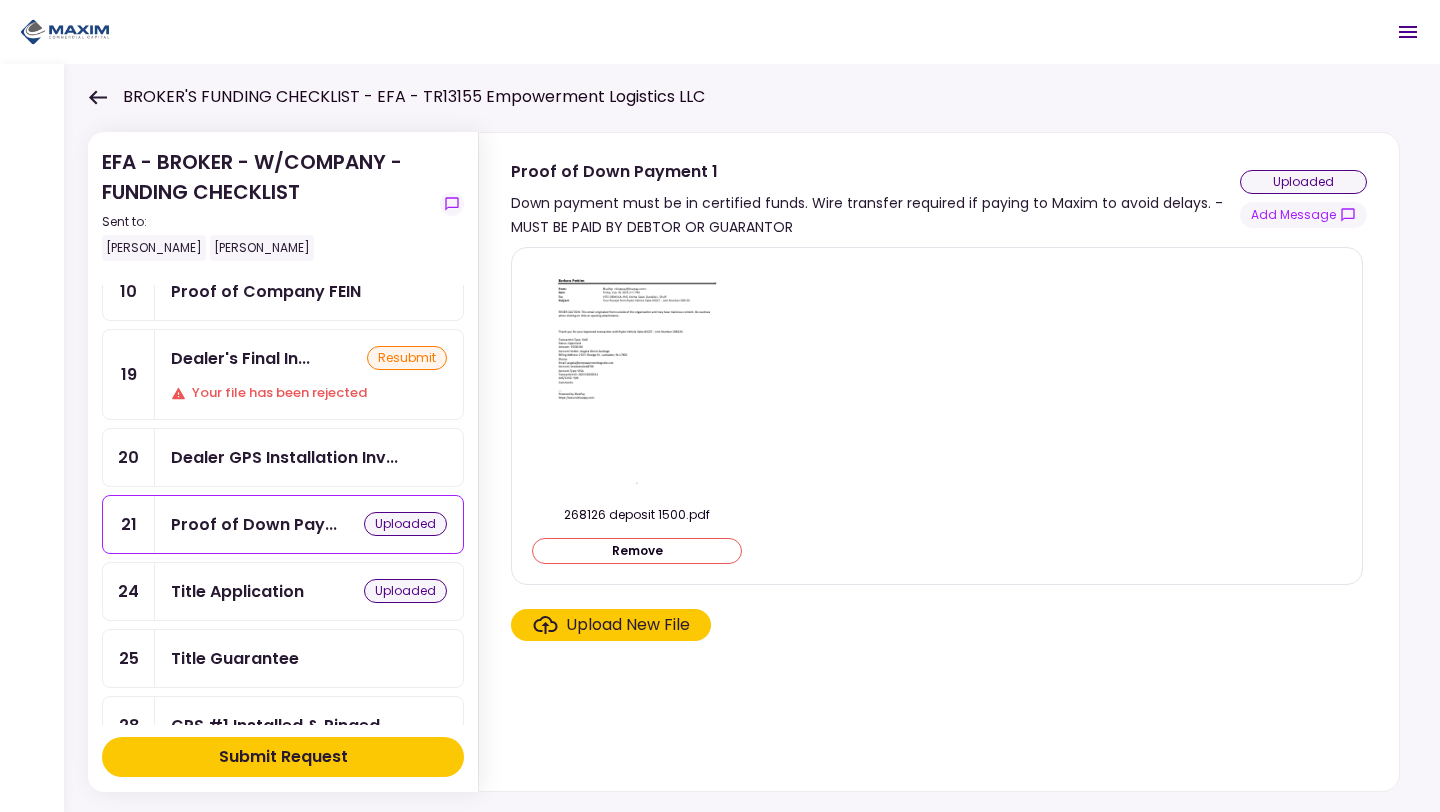 scroll, scrollTop: 461, scrollLeft: 0, axis: vertical 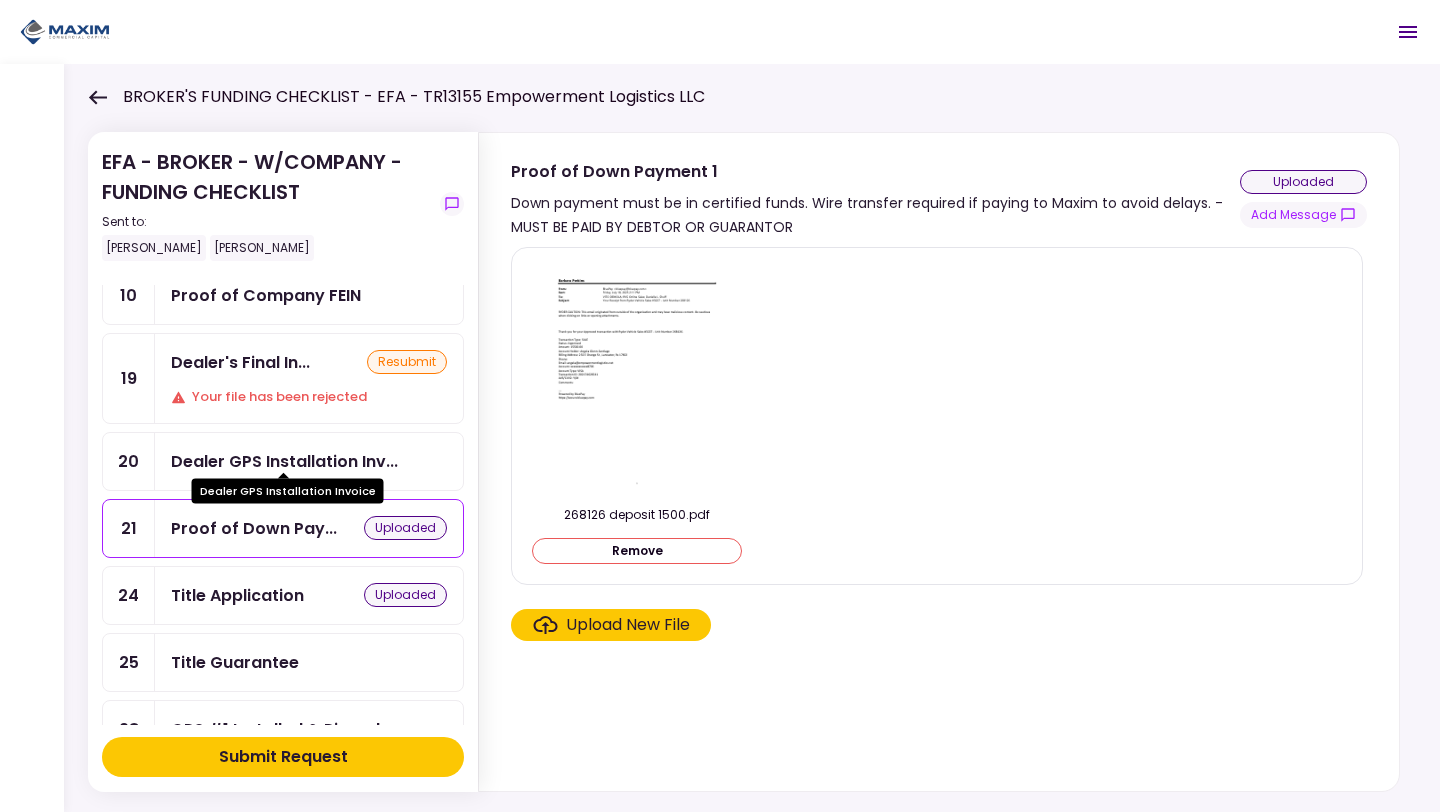 click on "Dealer GPS Installation Inv..." at bounding box center (284, 461) 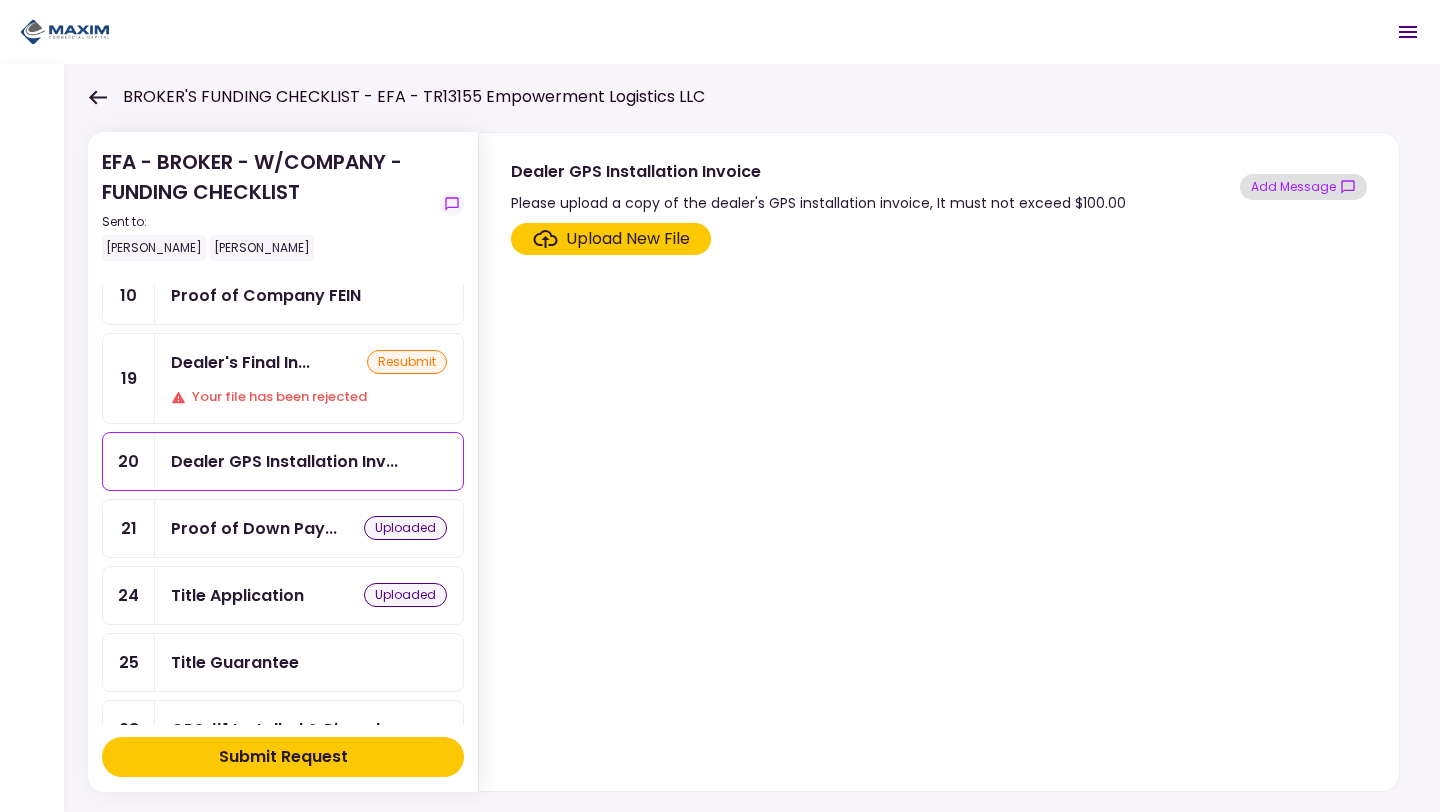 click on "Add Message" at bounding box center [1303, 187] 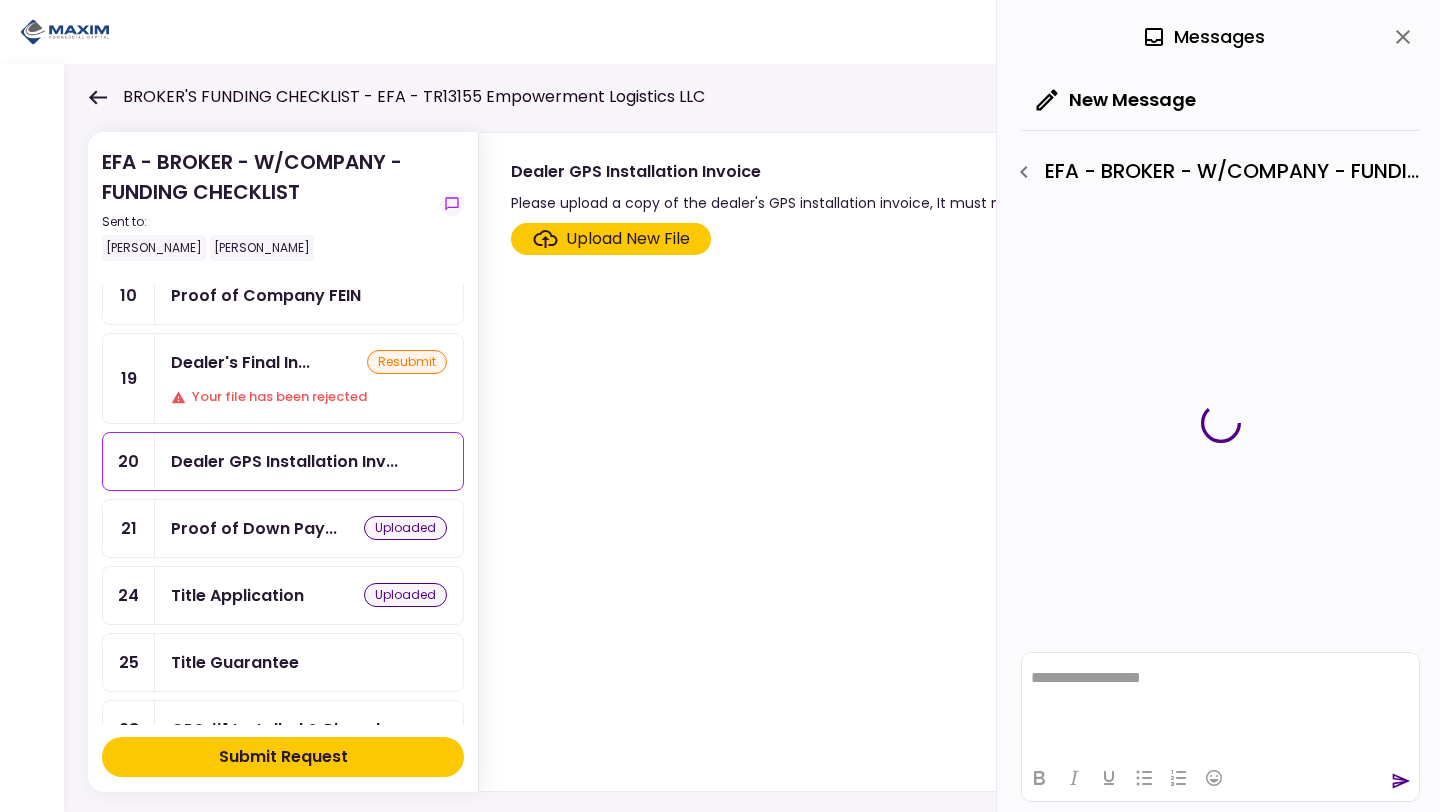 scroll, scrollTop: 0, scrollLeft: 0, axis: both 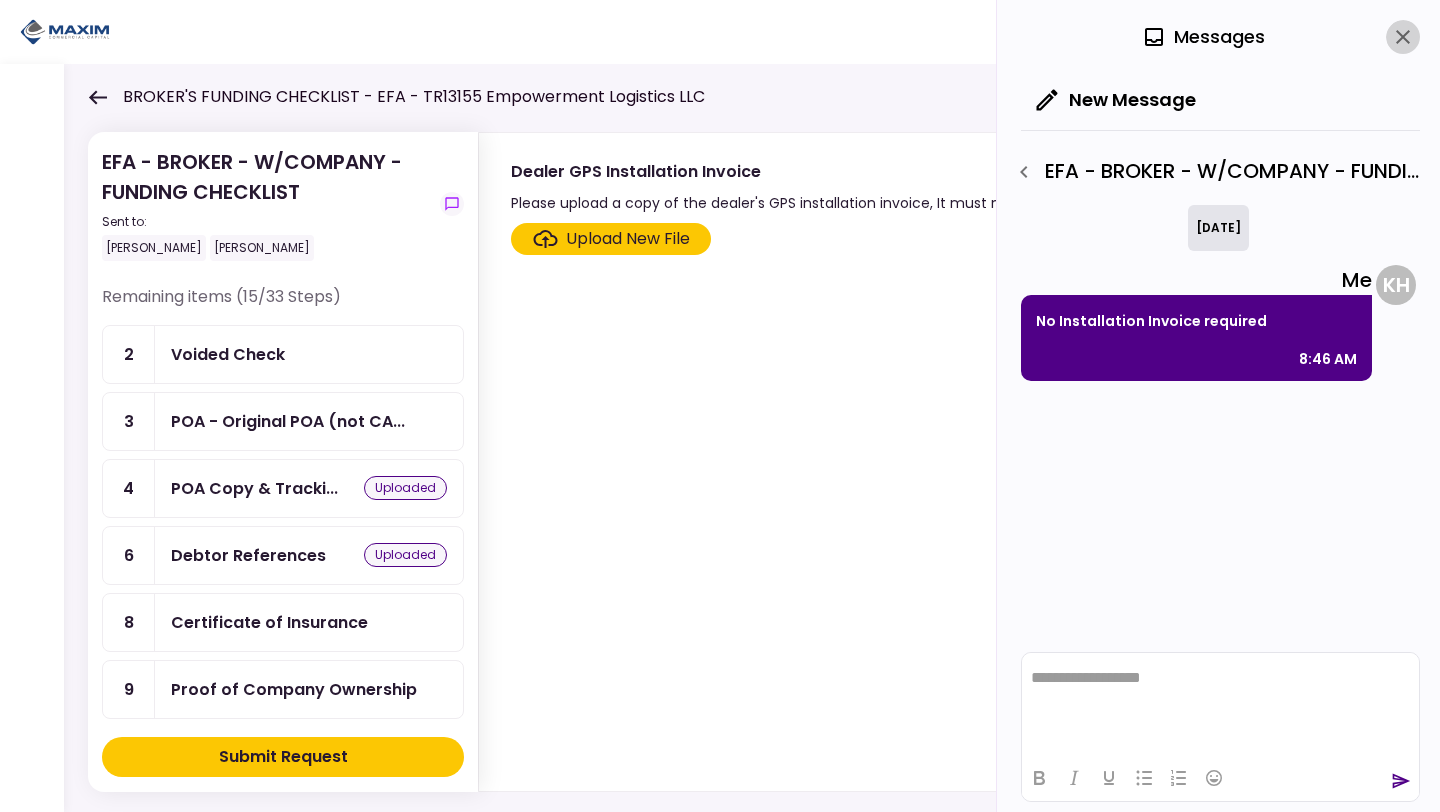 click 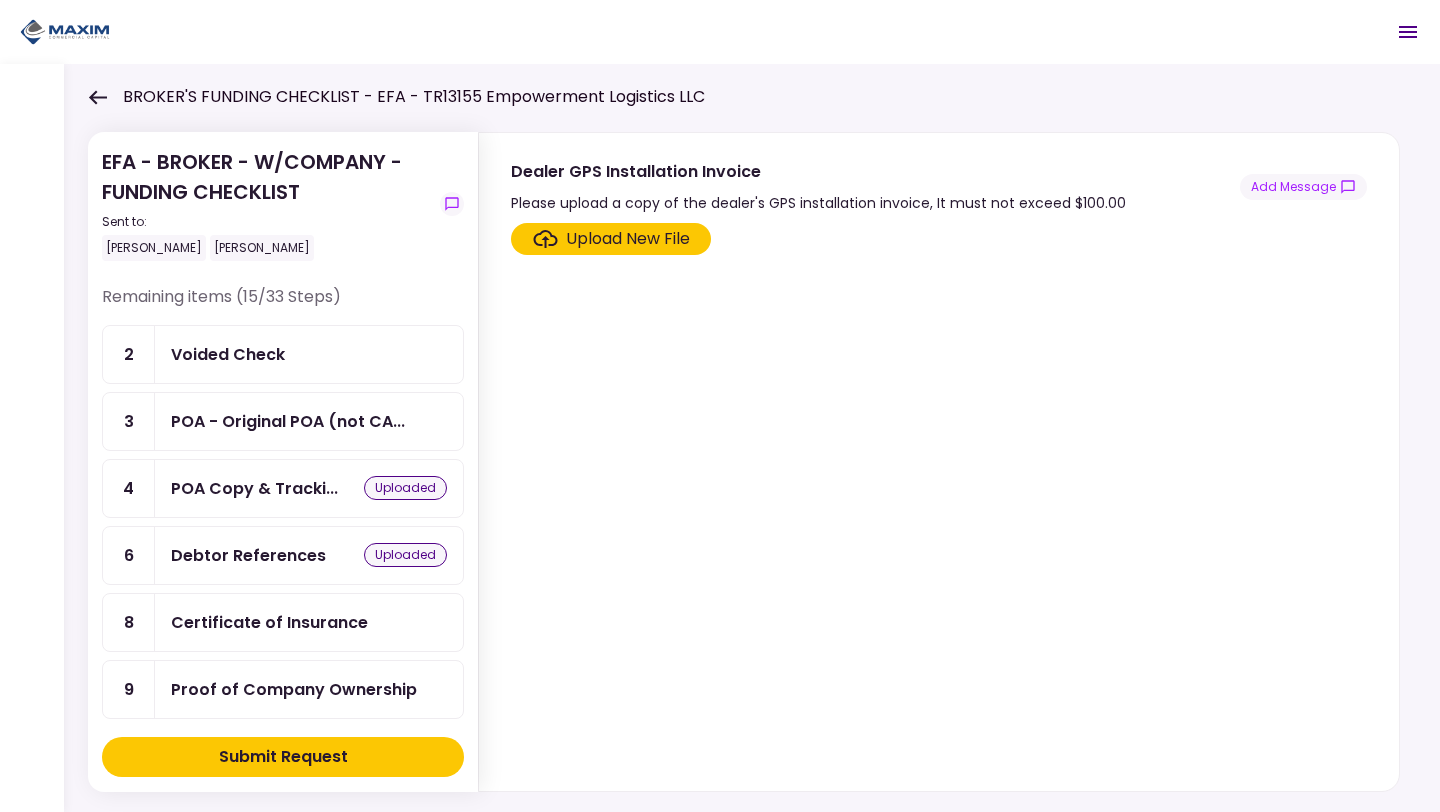 click on "Submit Request" at bounding box center (283, 757) 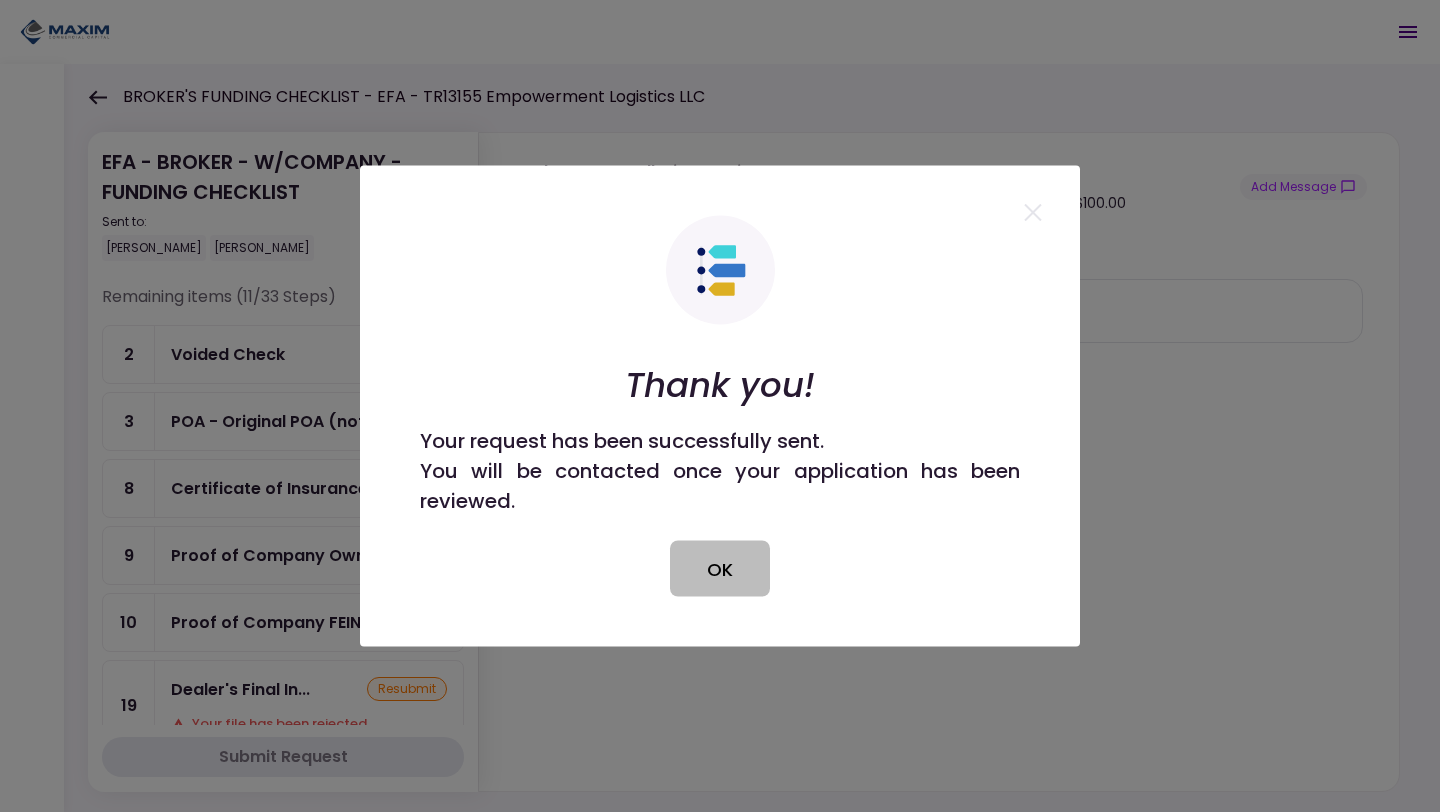 click on "OK" at bounding box center [720, 569] 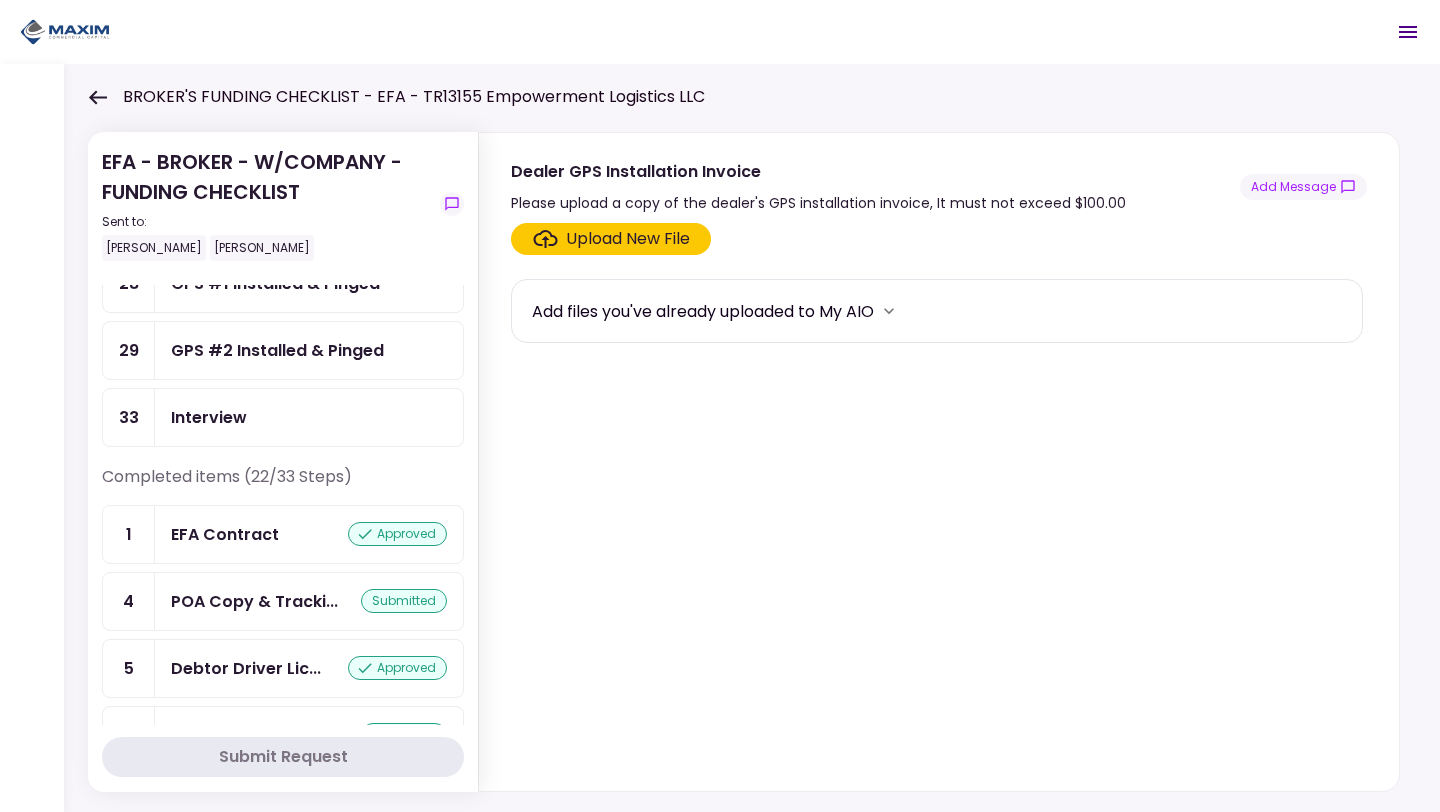 scroll, scrollTop: 640, scrollLeft: 0, axis: vertical 